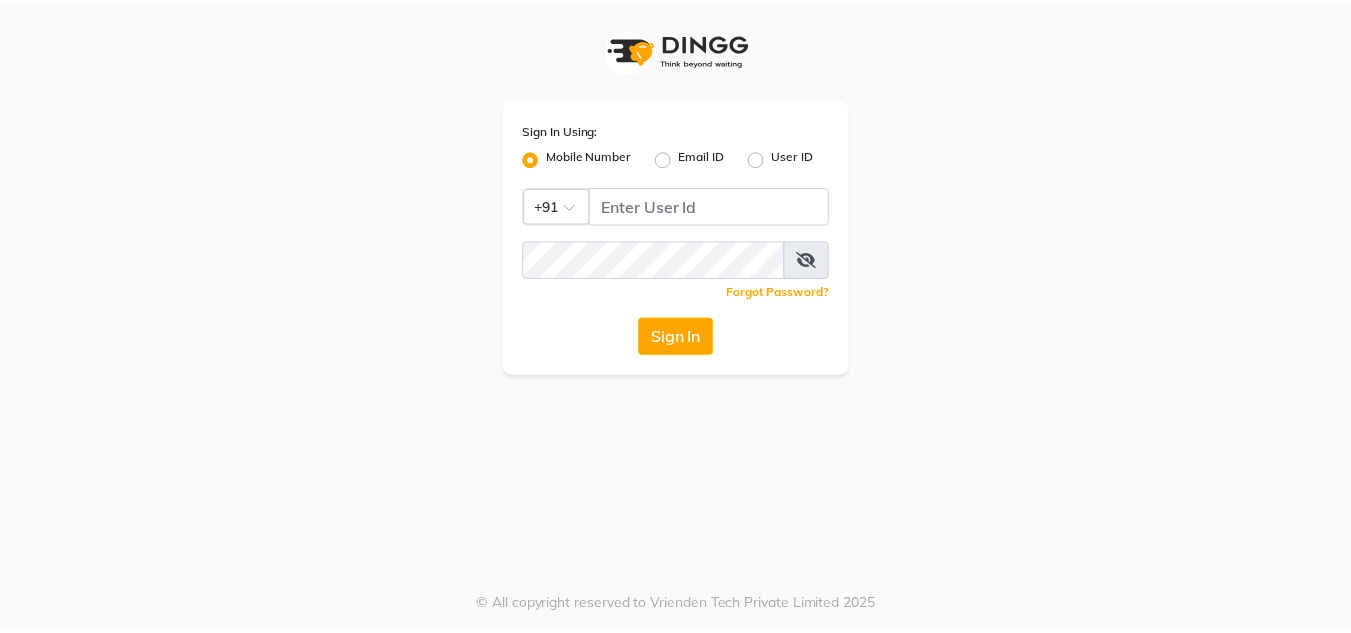 scroll, scrollTop: 0, scrollLeft: 0, axis: both 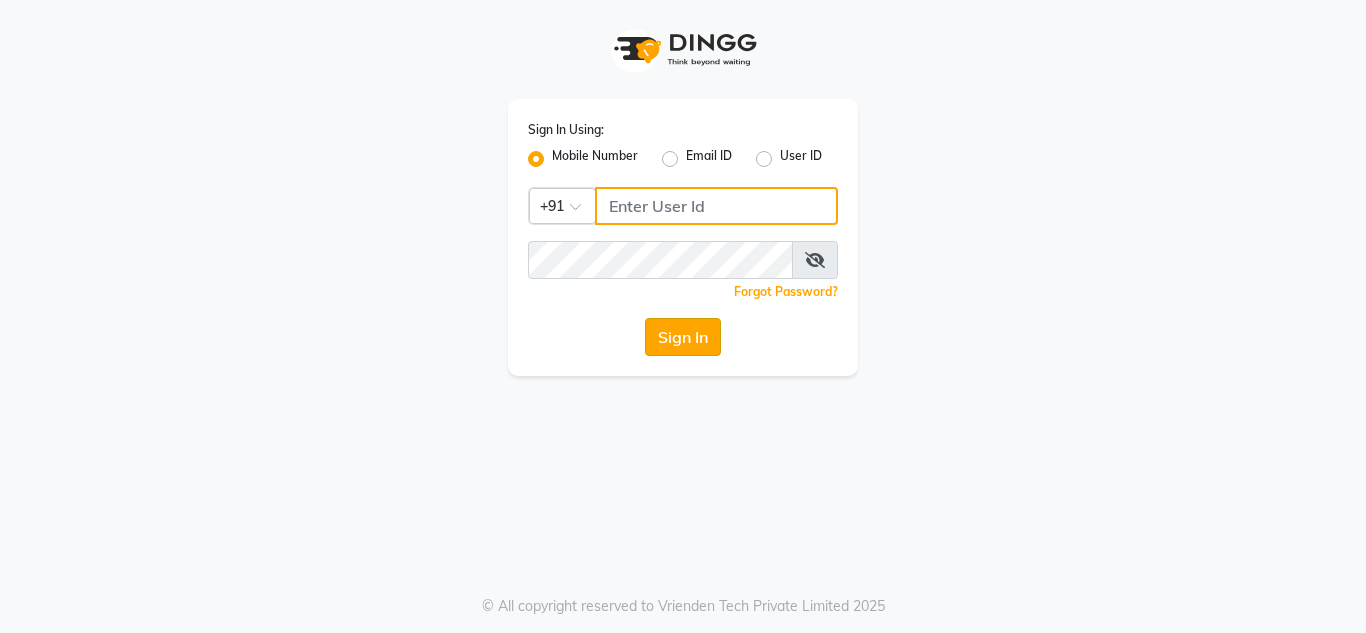 type on "[PHONE]" 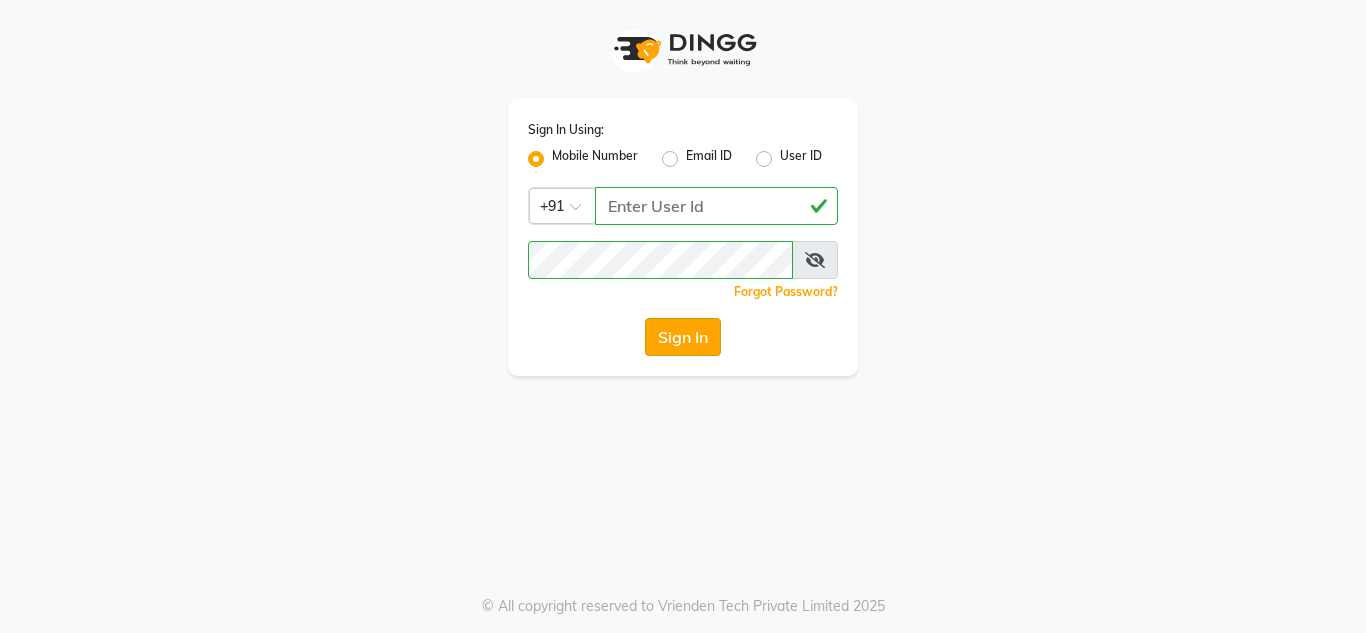 click on "Sign In" 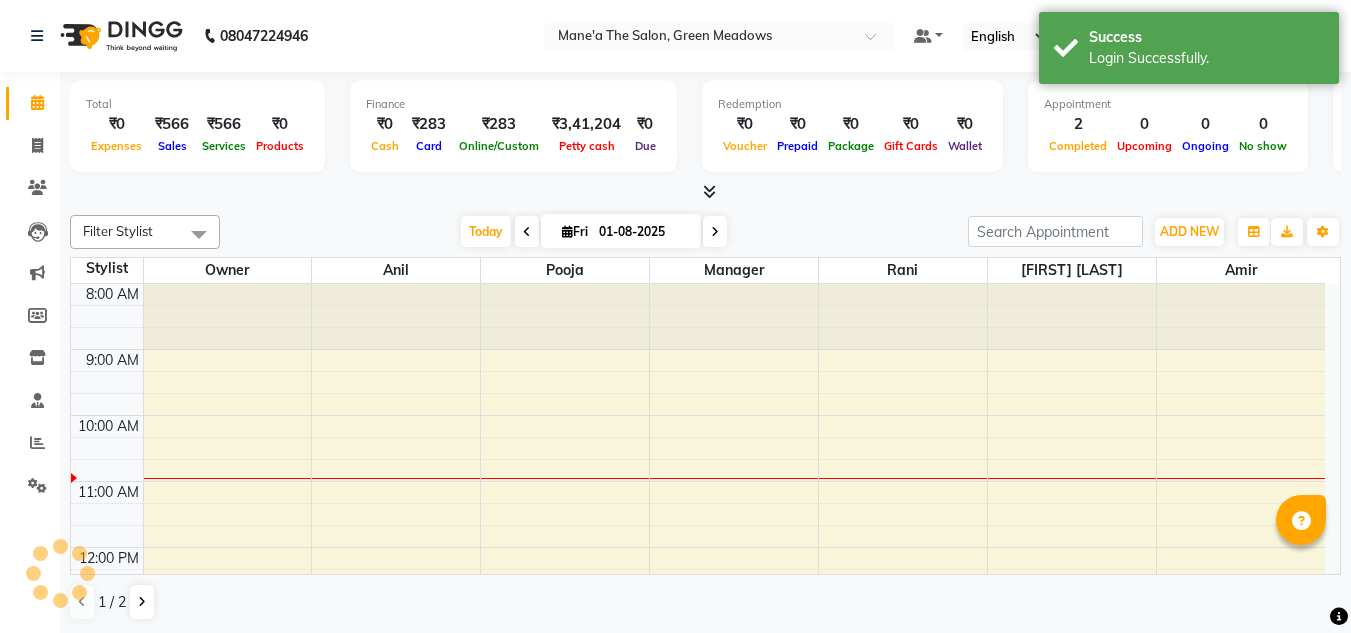 scroll, scrollTop: 0, scrollLeft: 0, axis: both 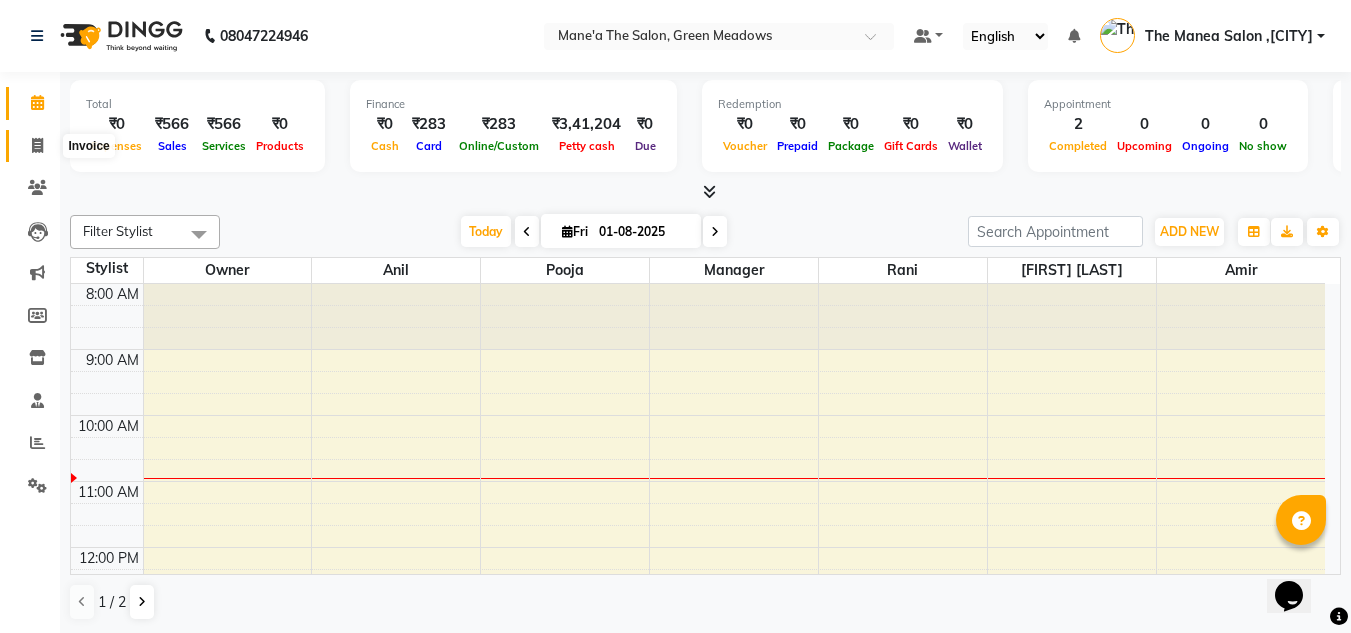 click 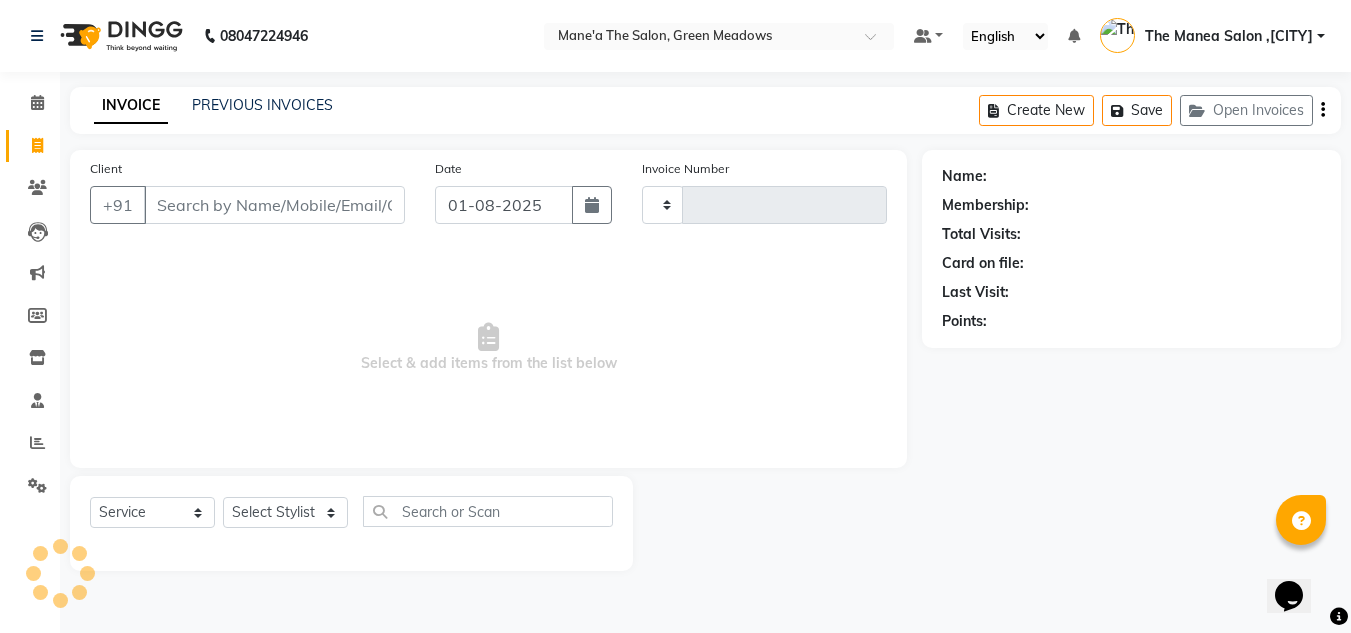 type on "2786" 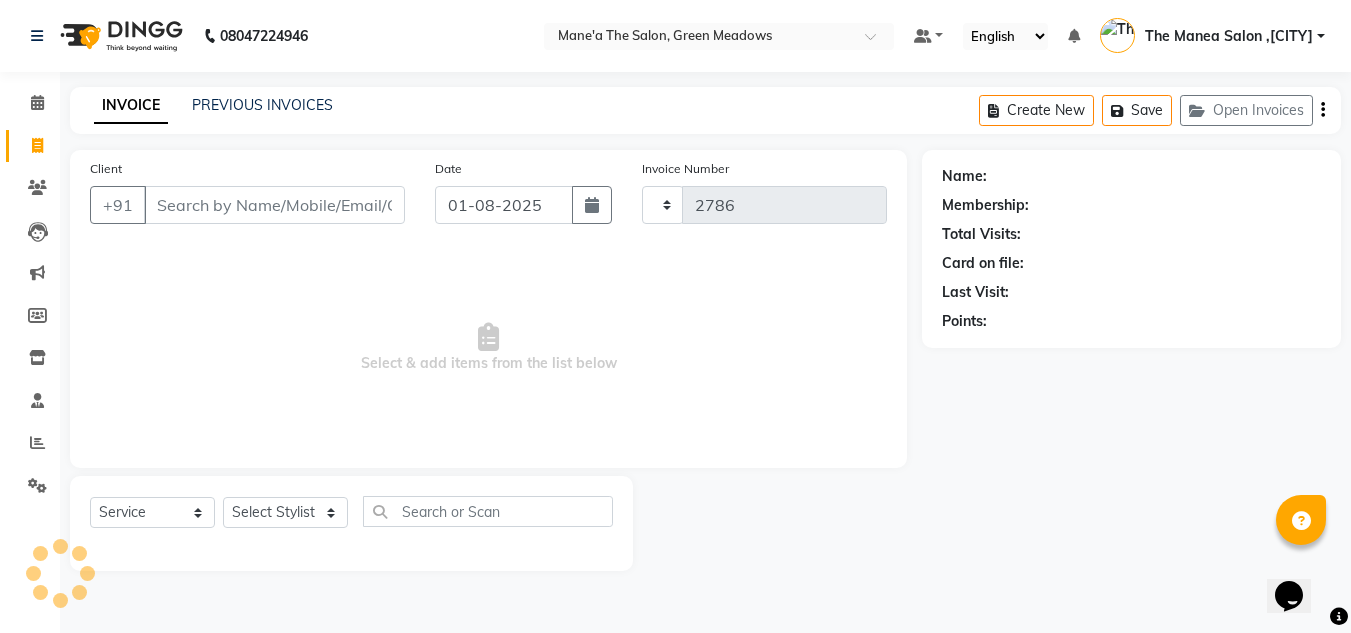 select on "7205" 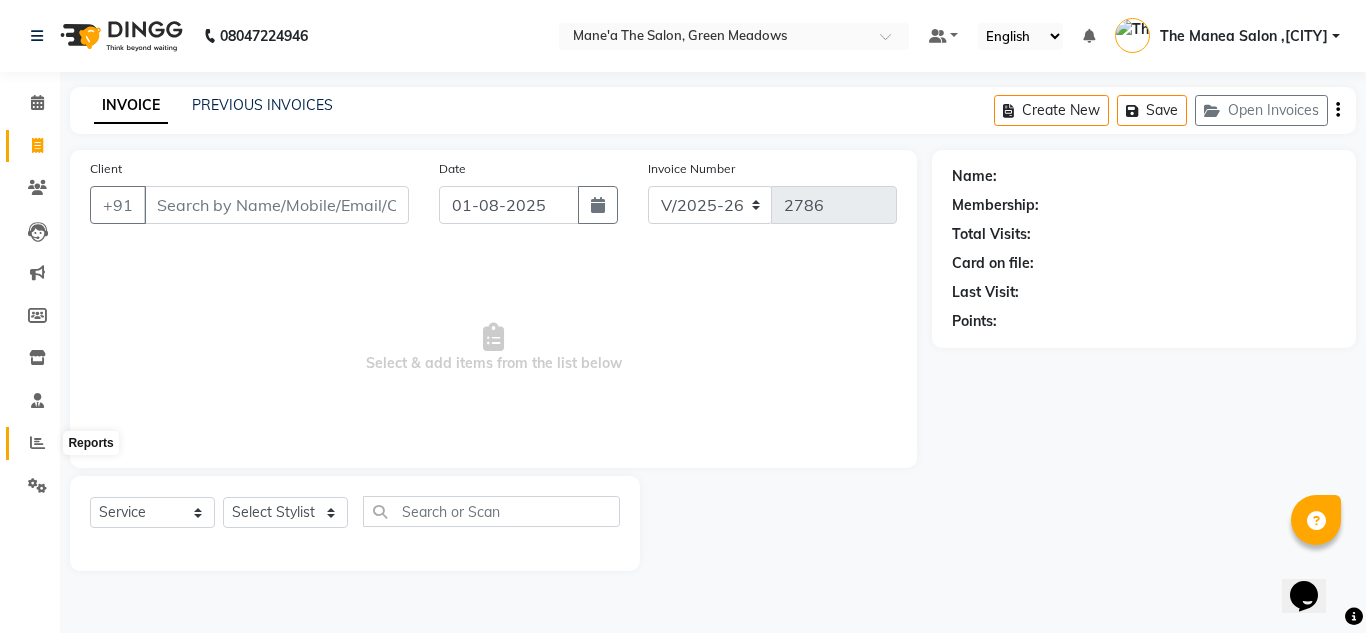 click 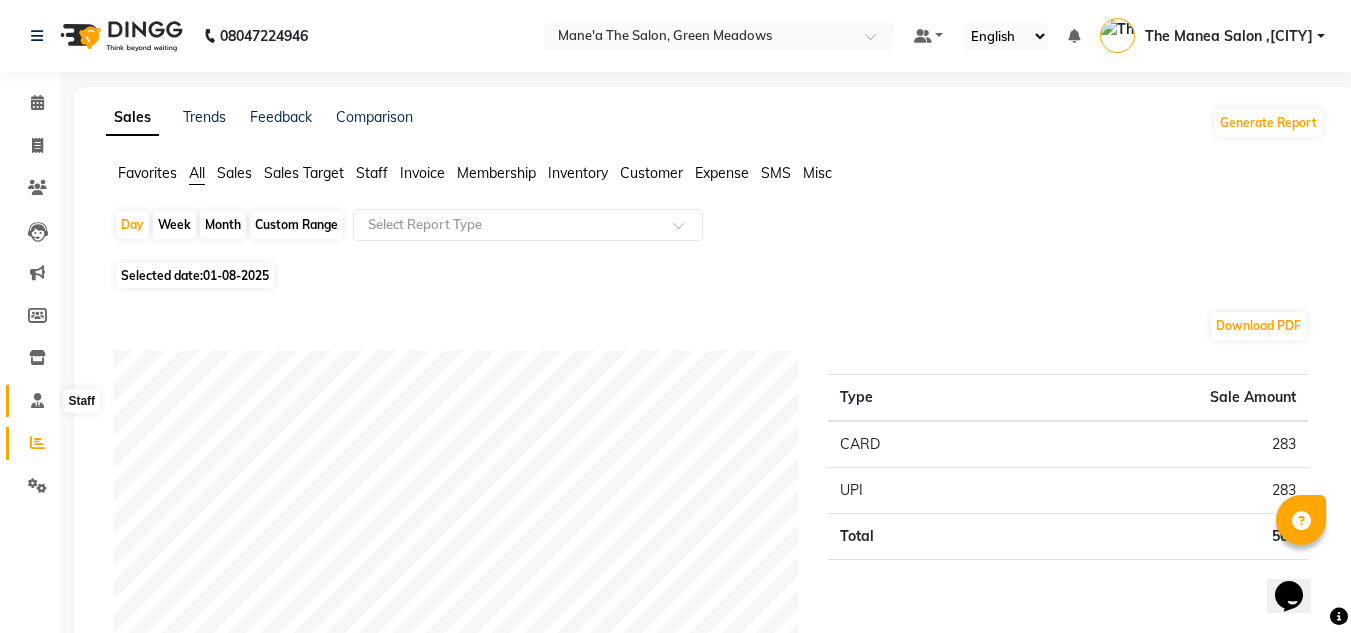 click 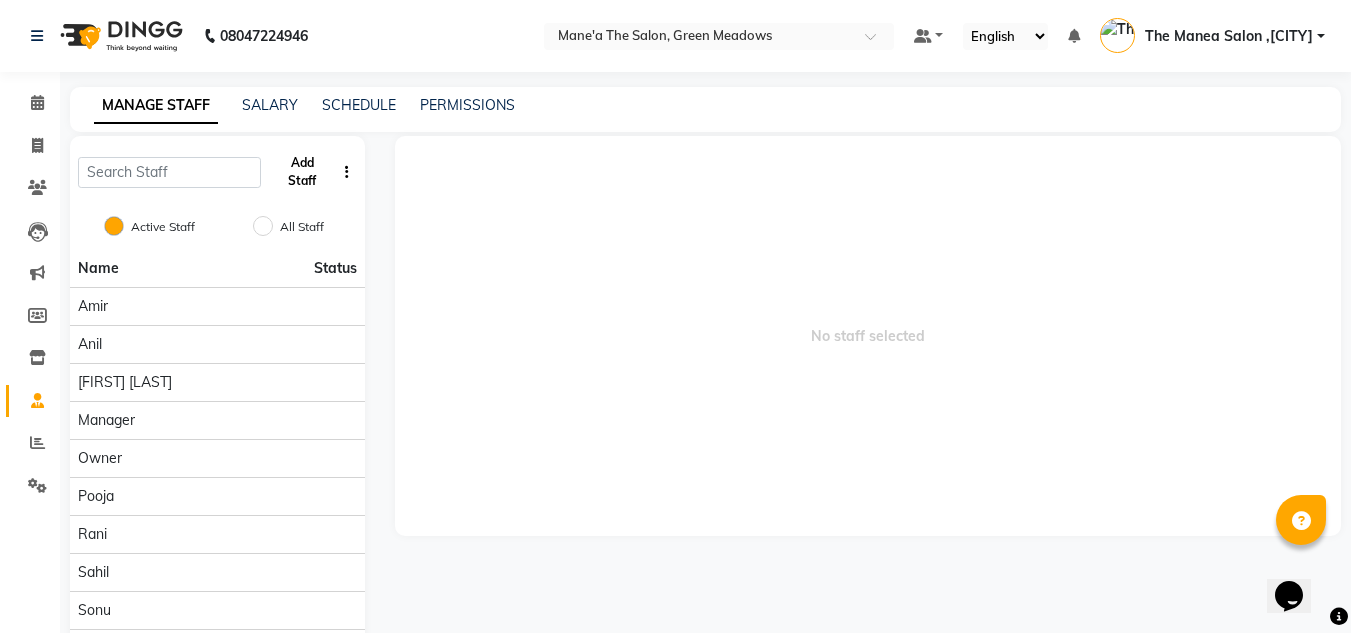 click on "Add Staff" 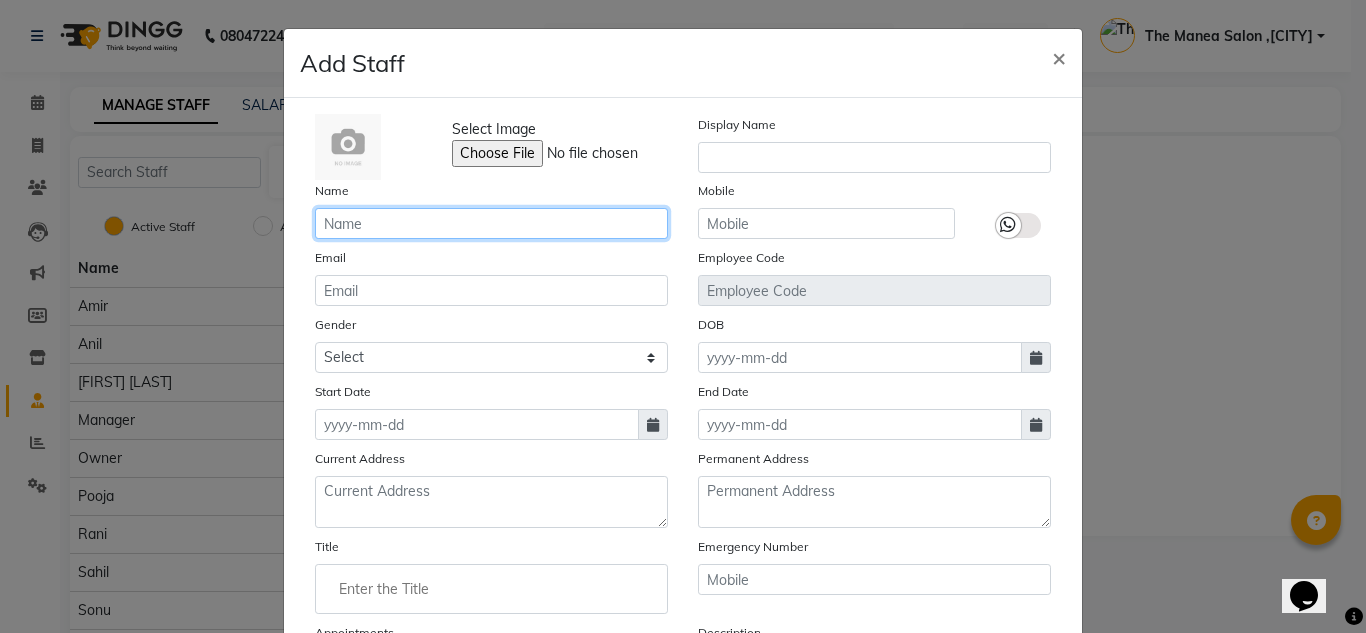 click 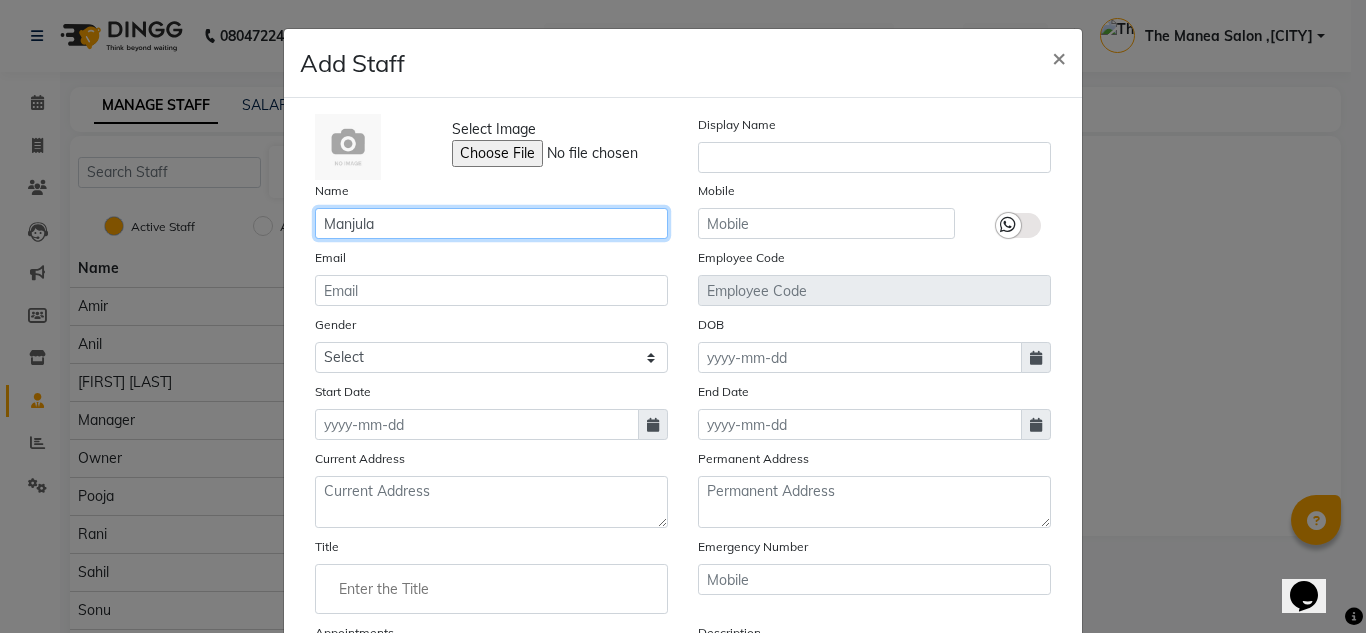 type on "Manjula" 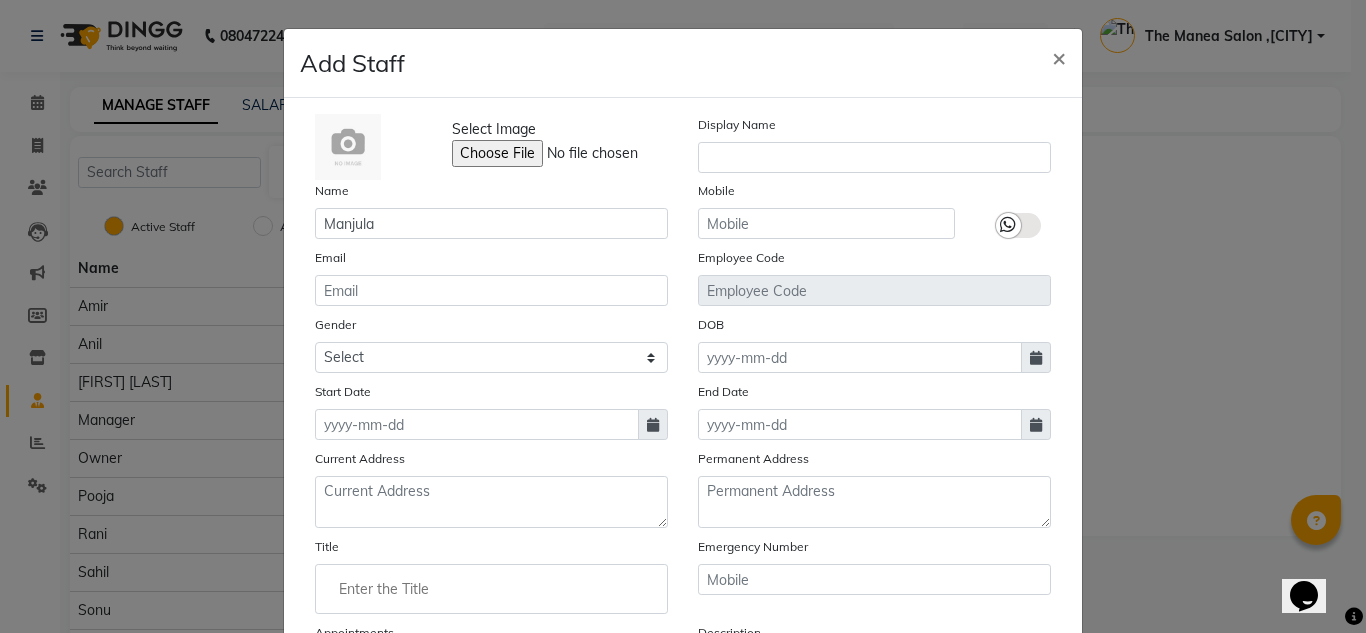 click 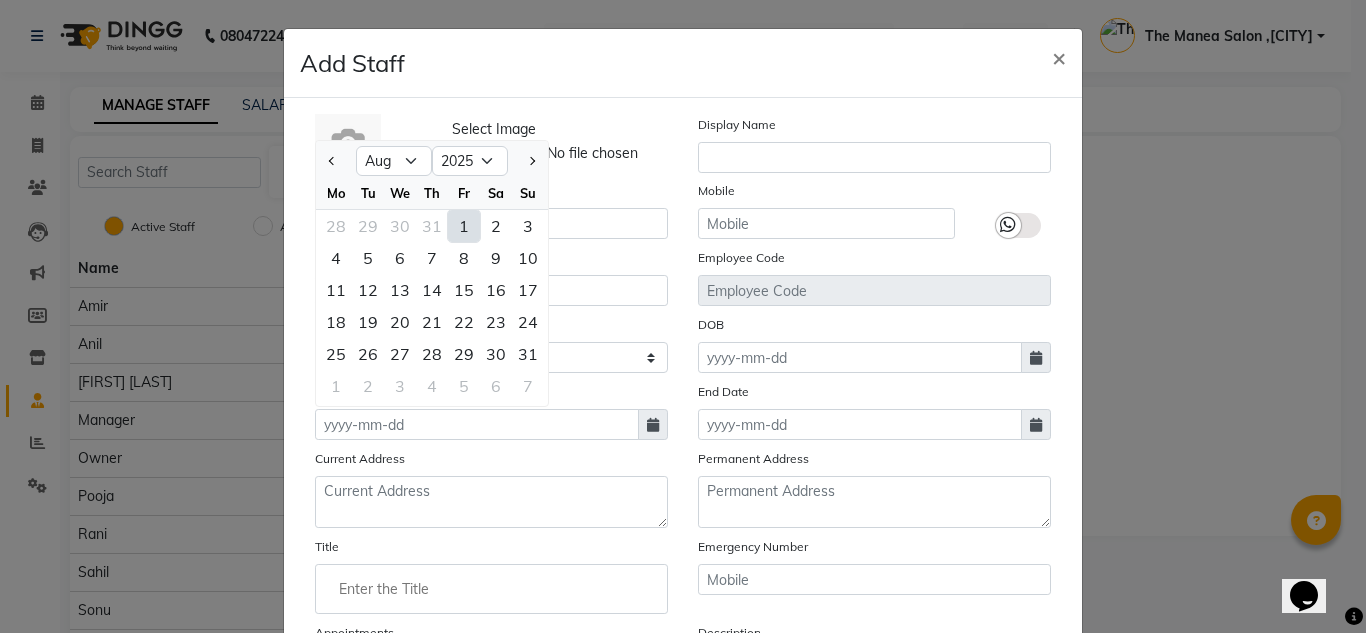 click on "1" 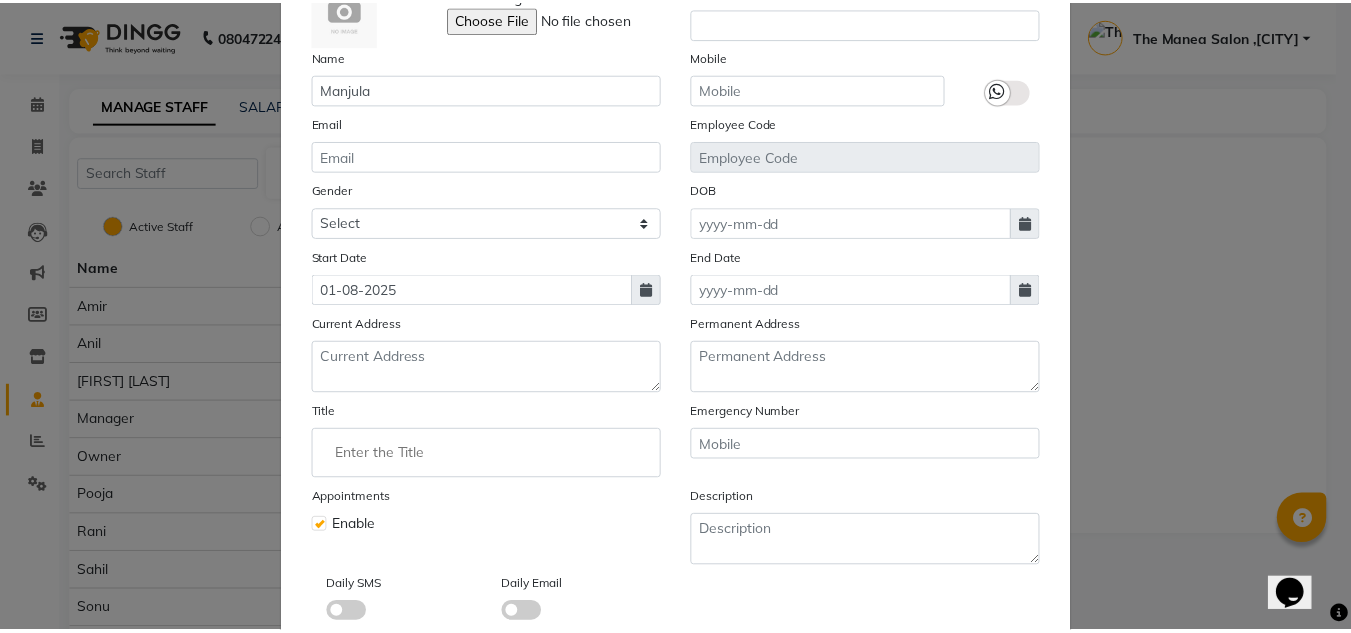 scroll, scrollTop: 249, scrollLeft: 0, axis: vertical 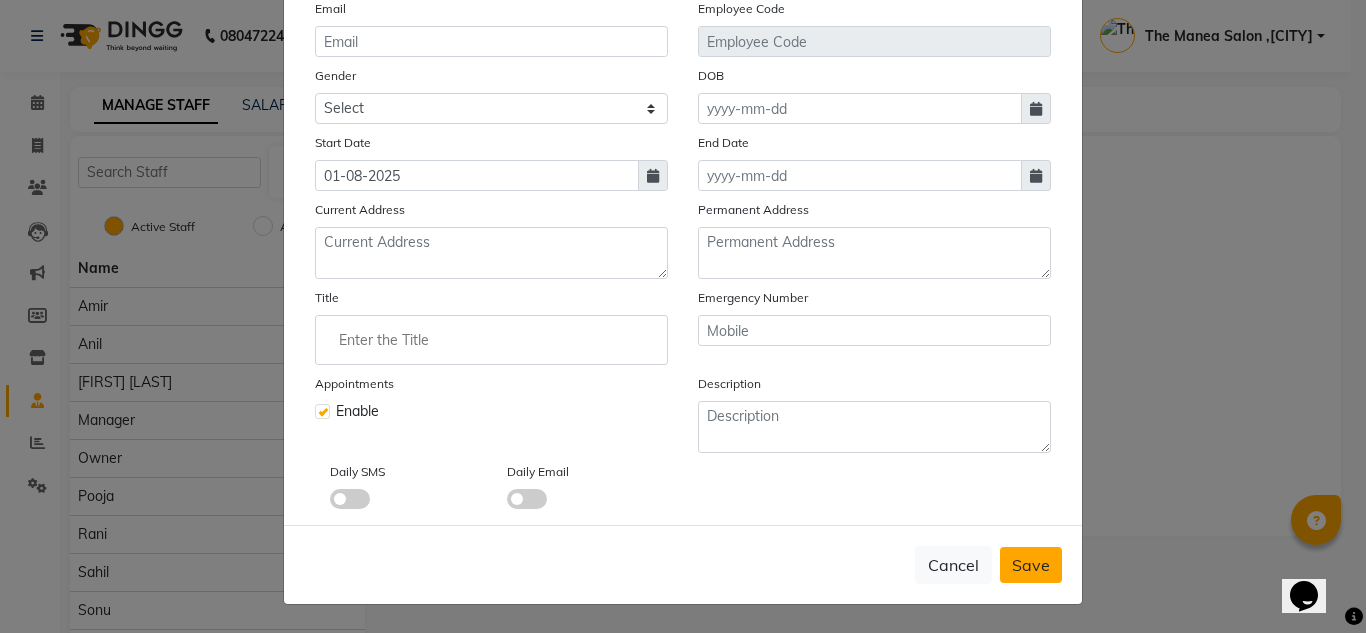 click on "Save" at bounding box center (1031, 565) 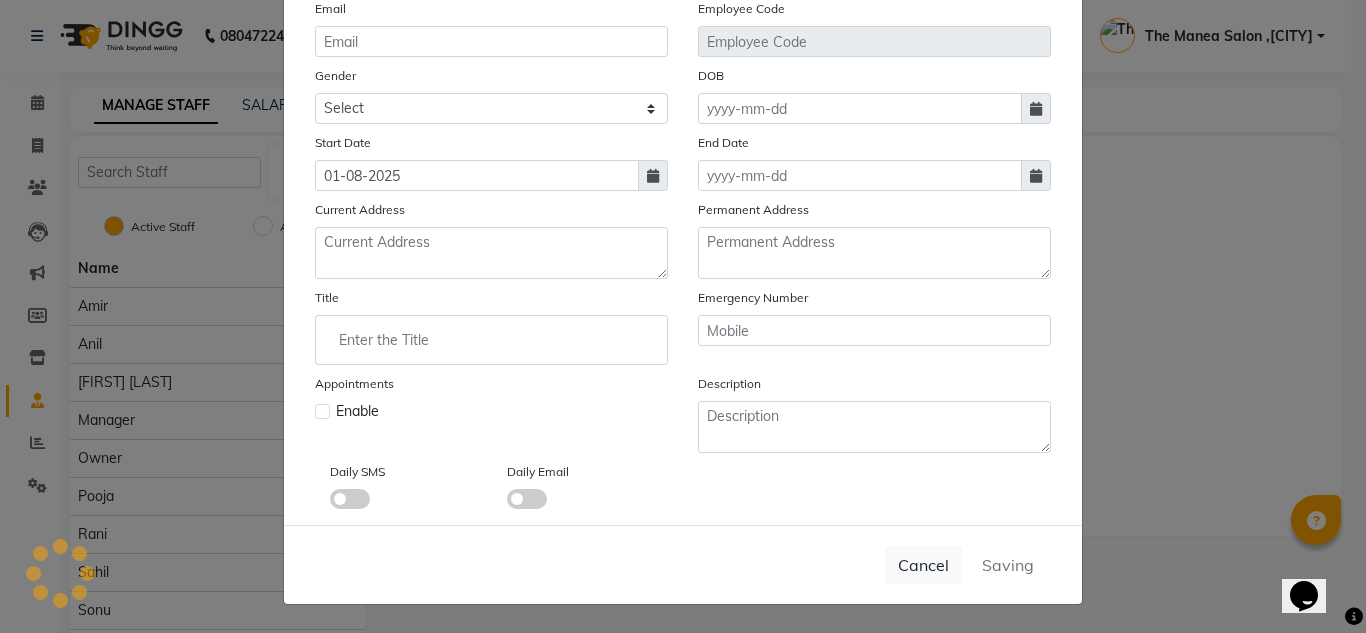 type 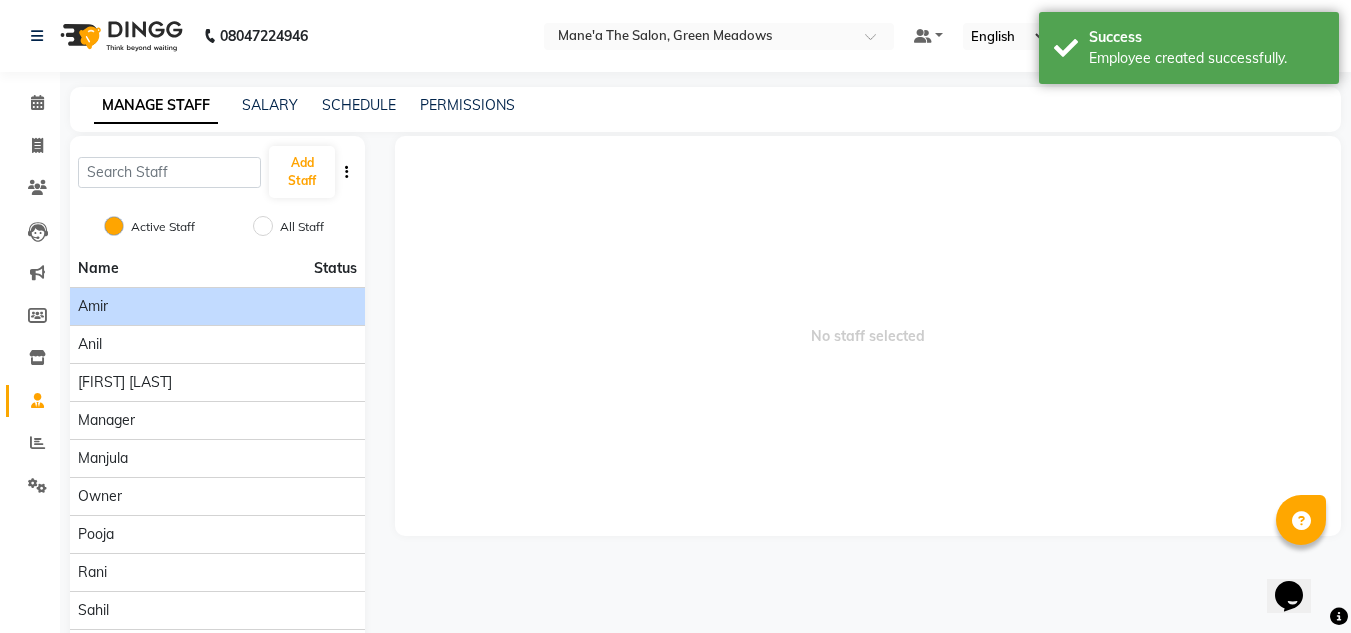 click on "Amir" 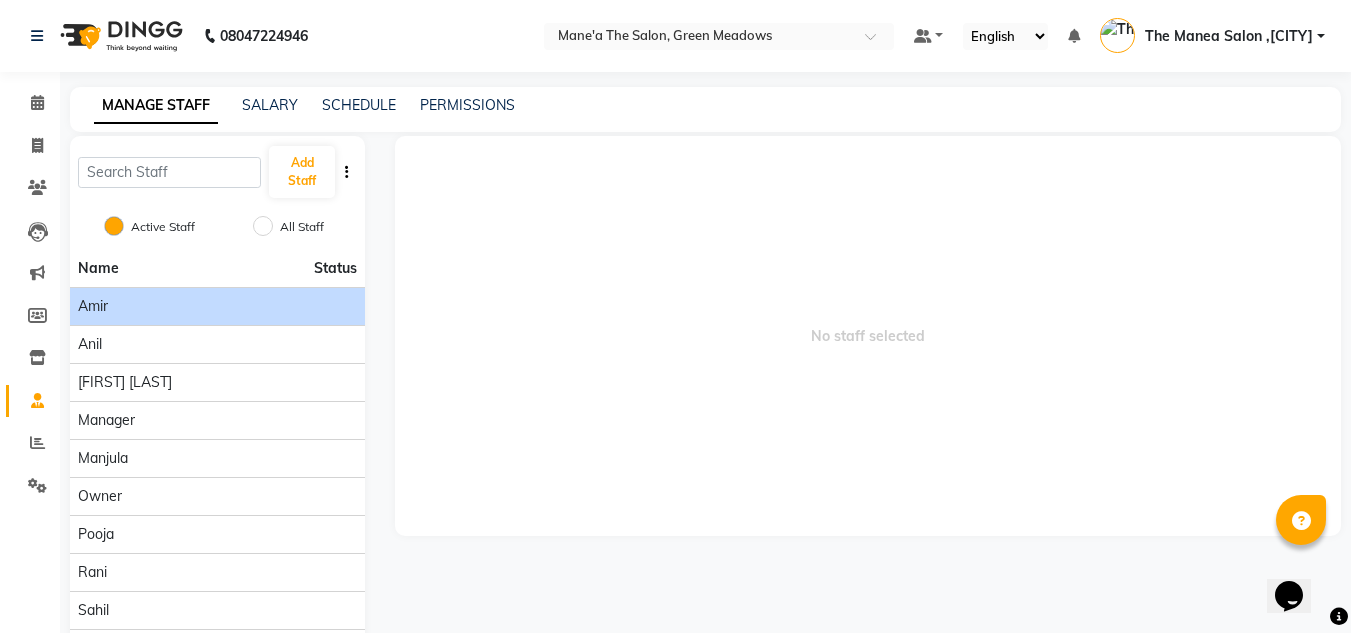 click on "Amir" 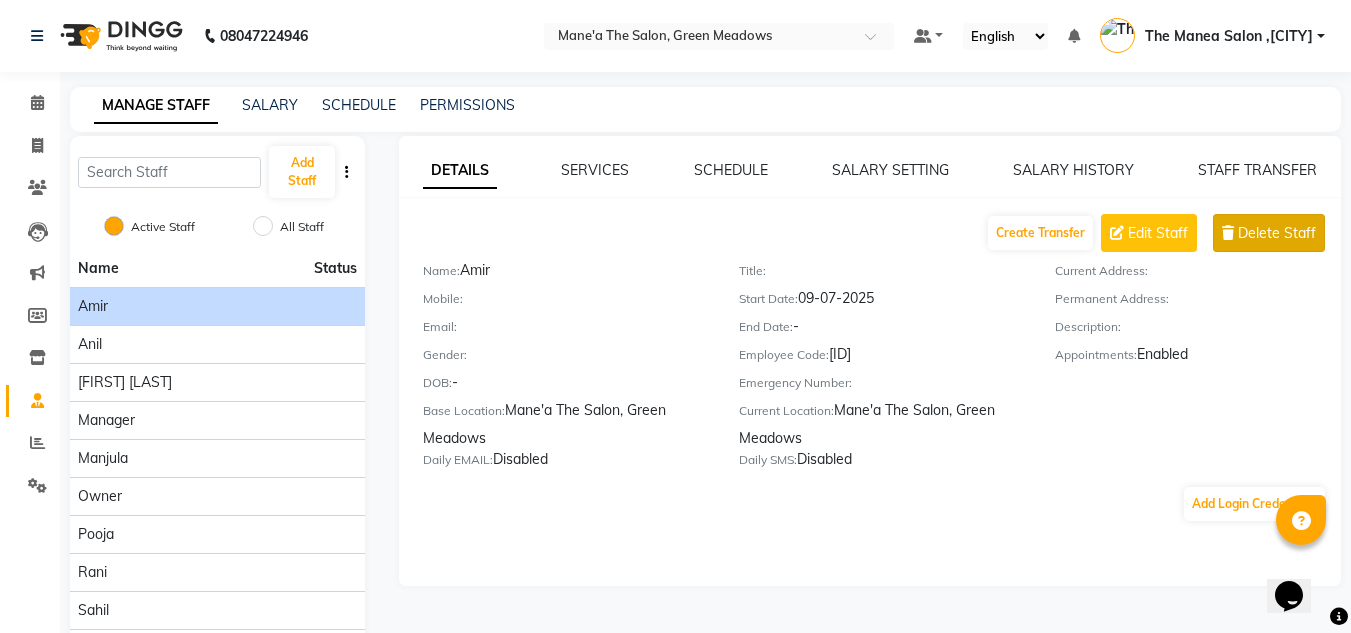 click on "Delete Staff" 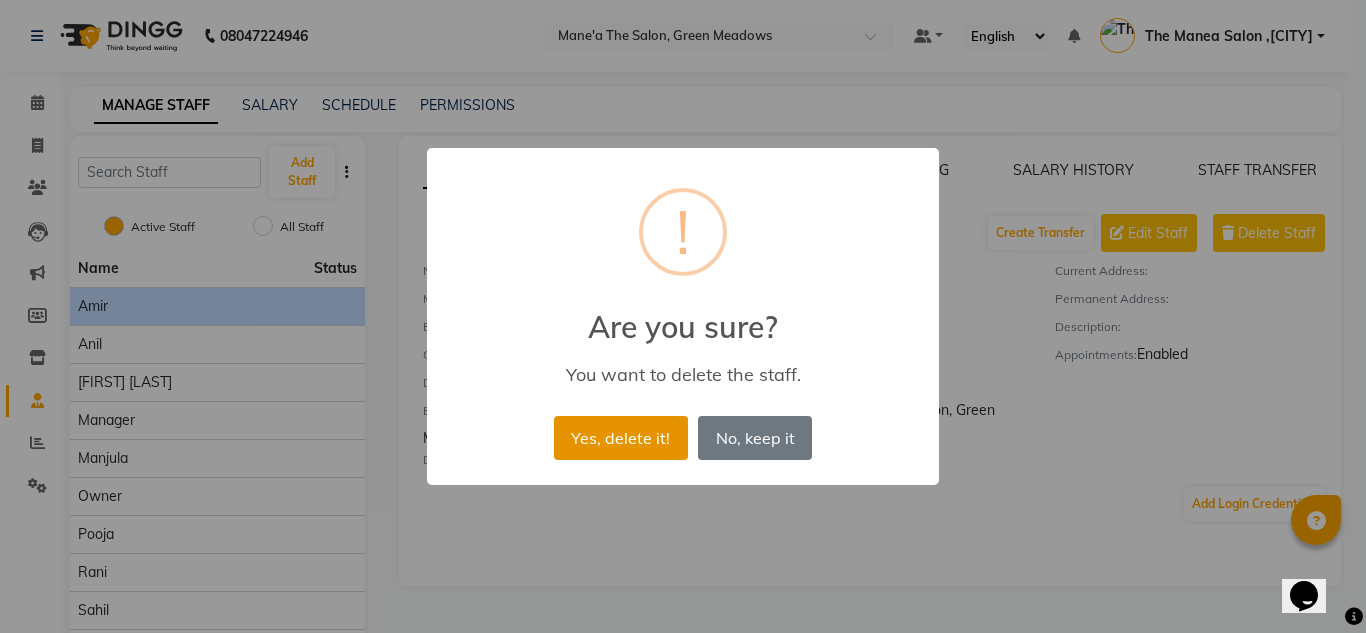 click on "Yes, delete it!" at bounding box center (621, 438) 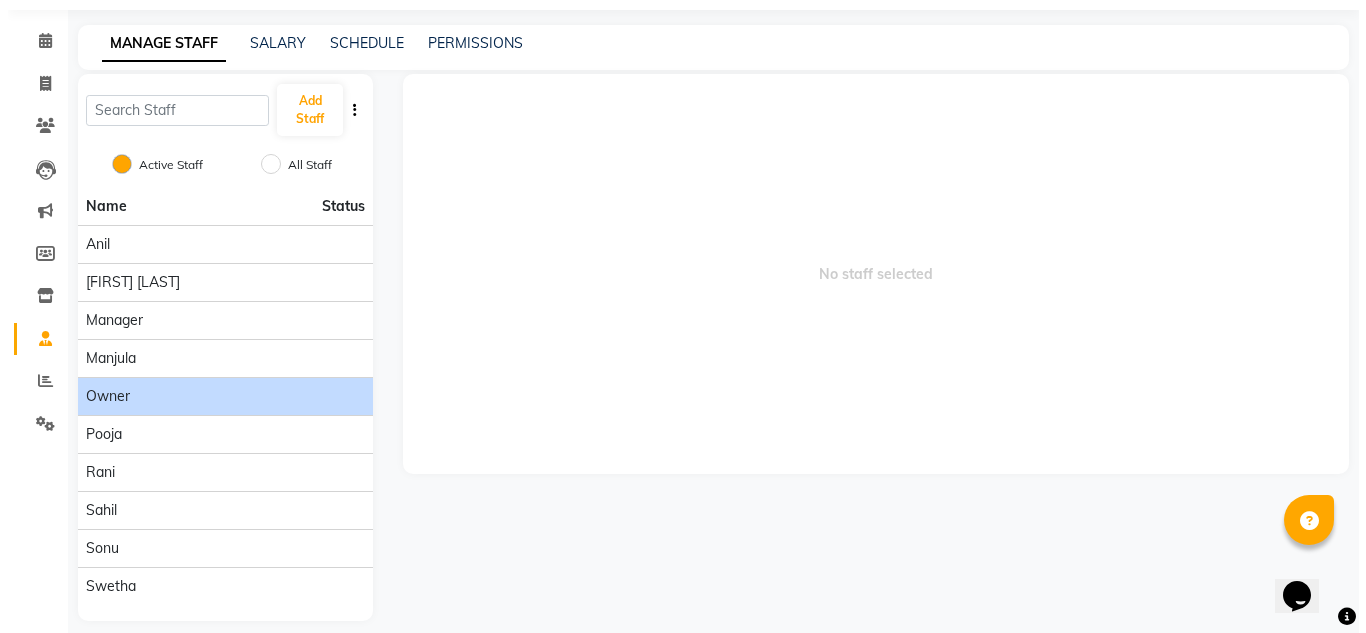 scroll, scrollTop: 63, scrollLeft: 0, axis: vertical 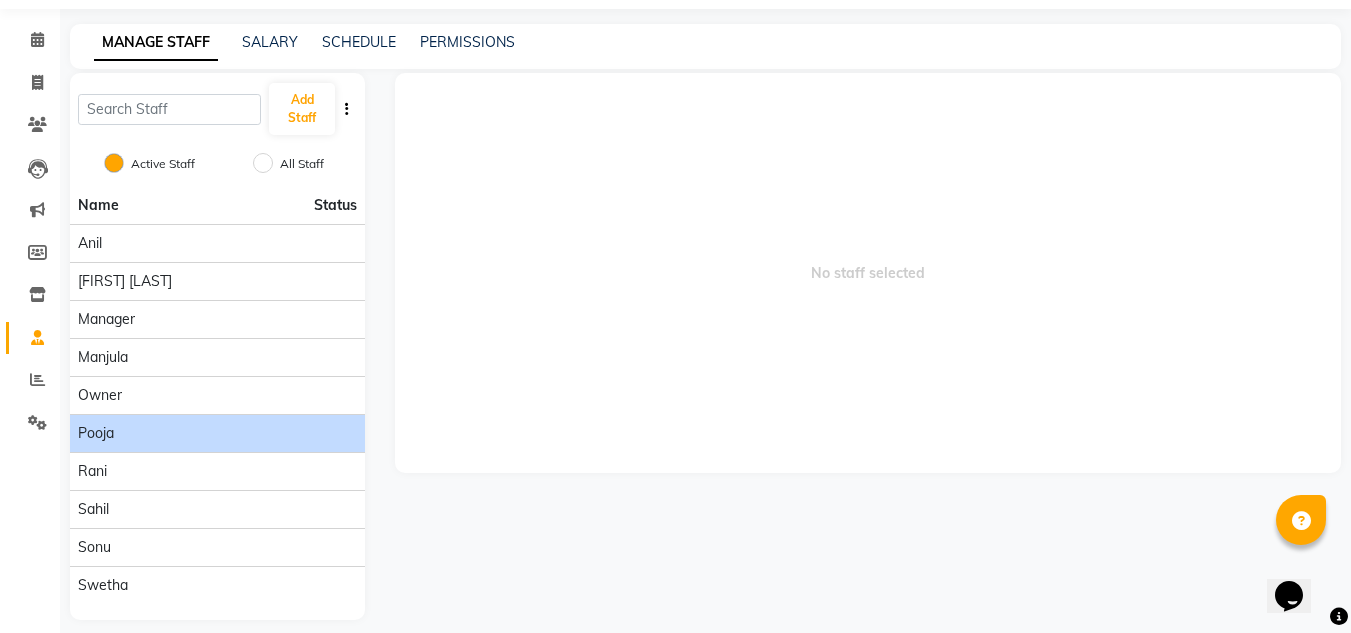 click on "Pooja" 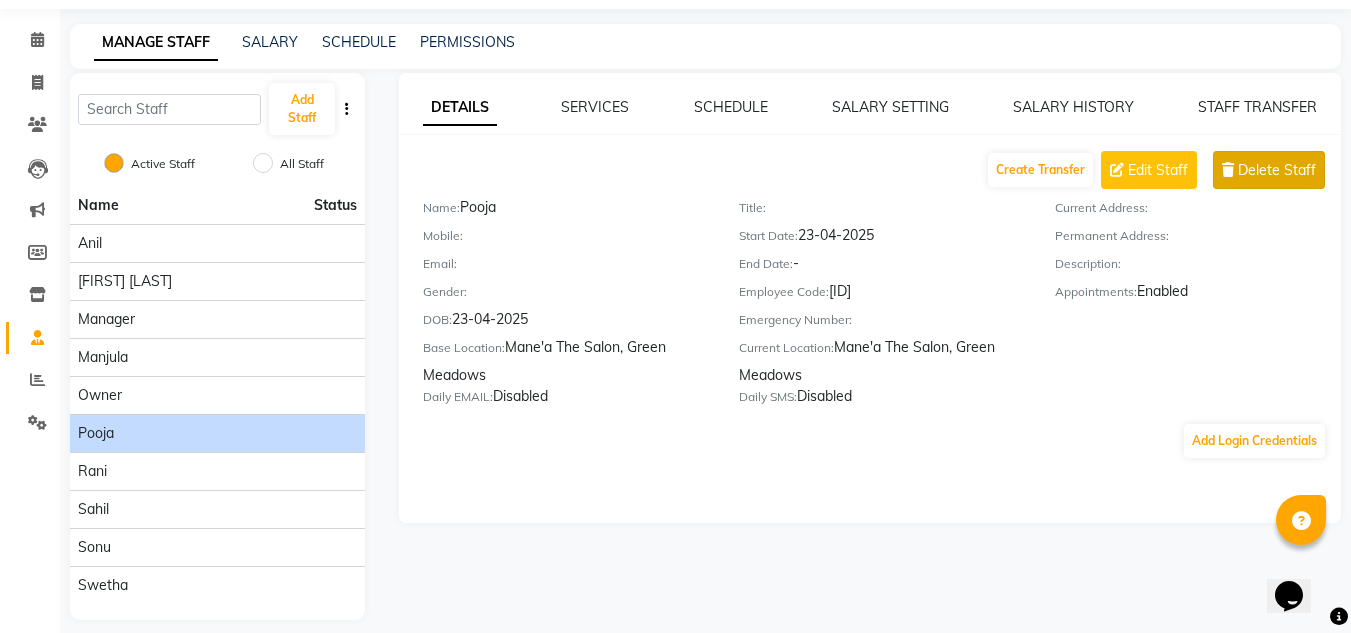 click on "Delete Staff" 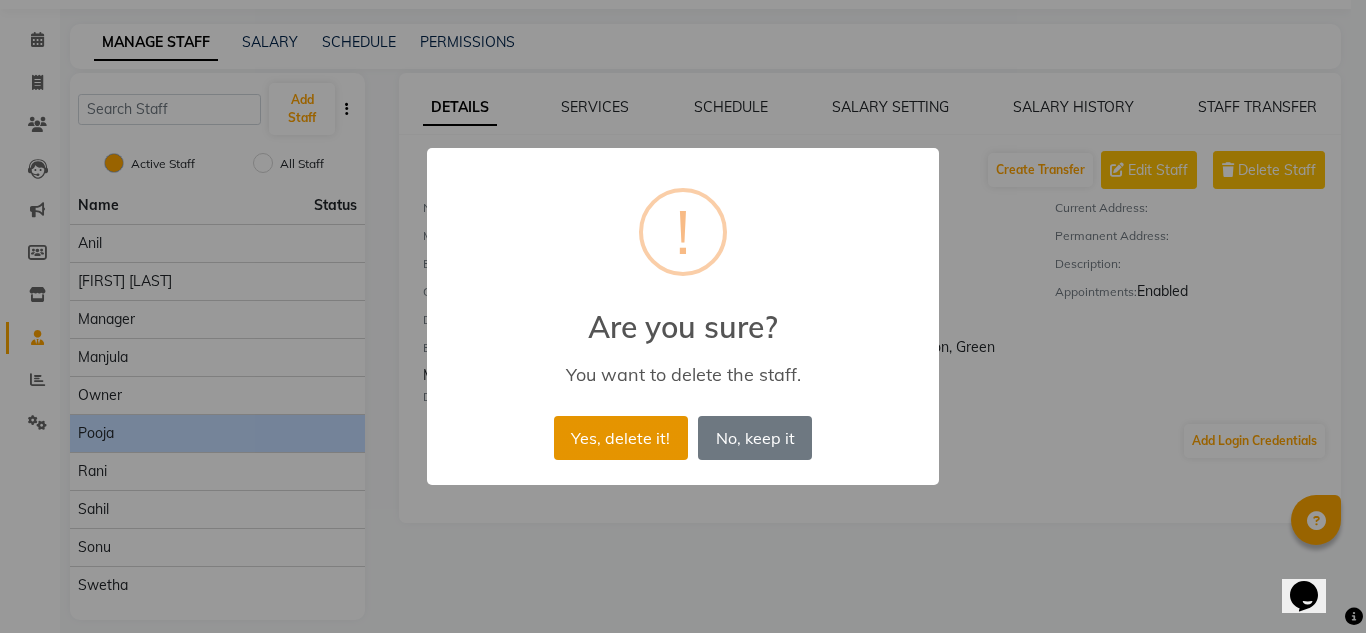 click on "Yes, delete it!" at bounding box center (621, 438) 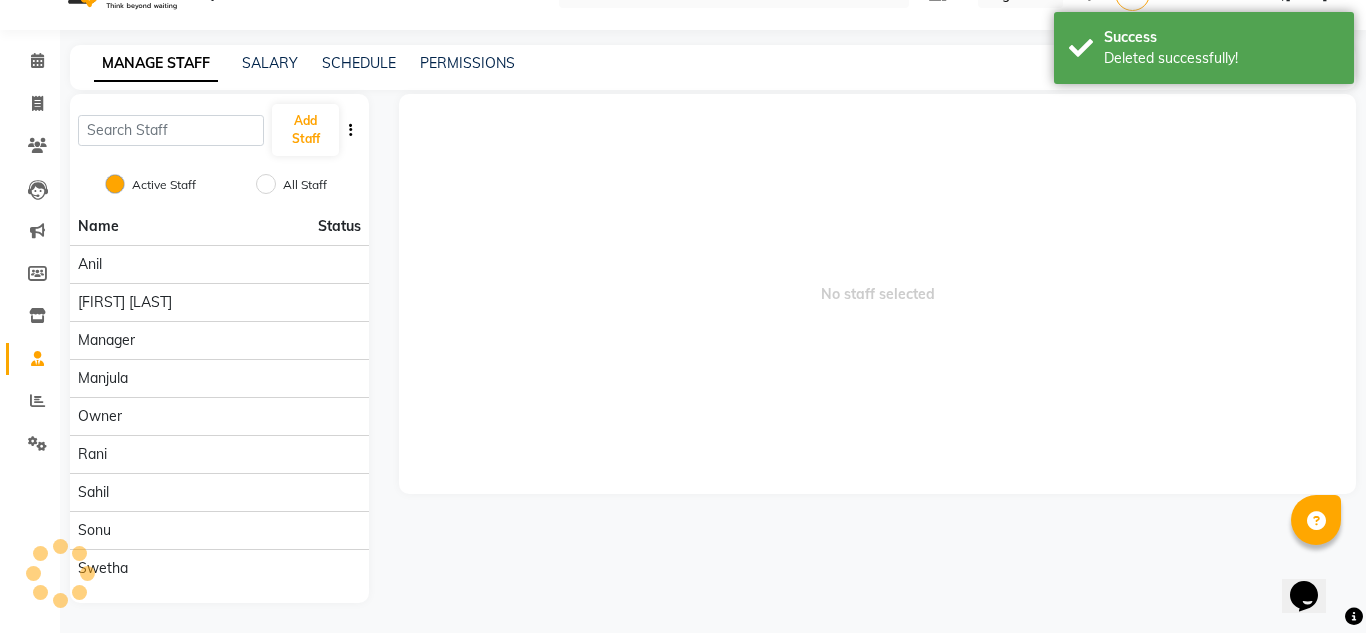 scroll, scrollTop: 42, scrollLeft: 0, axis: vertical 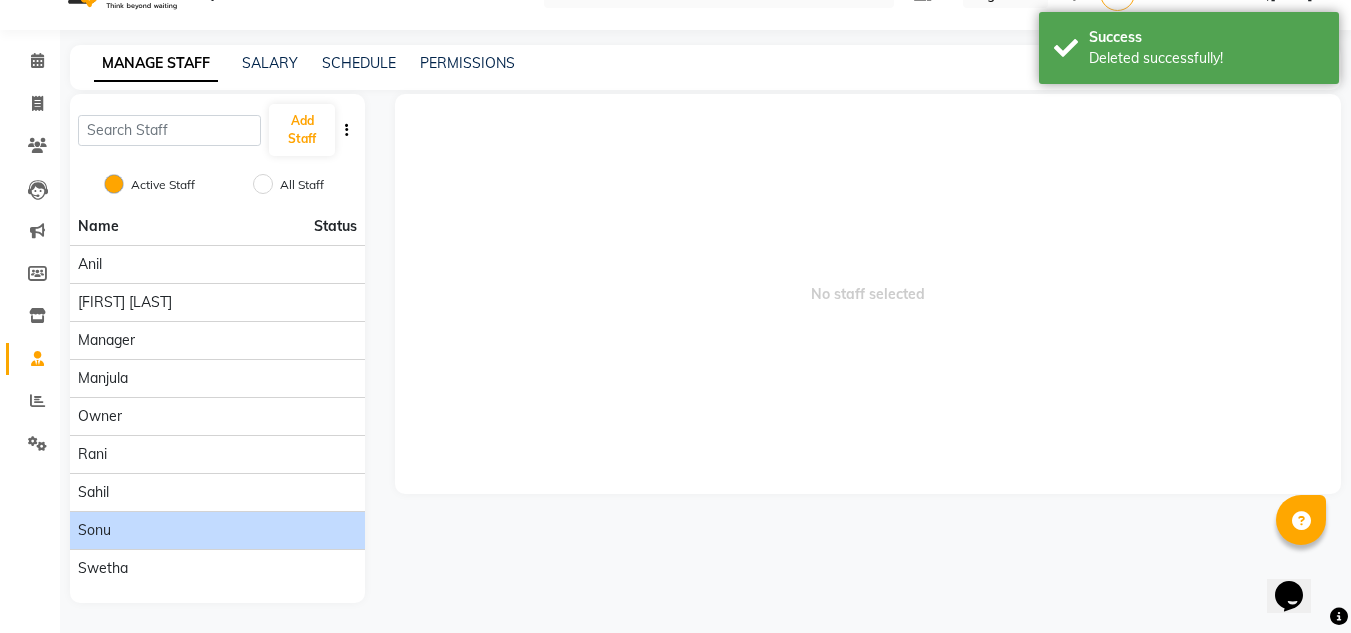 click on "Sonu" 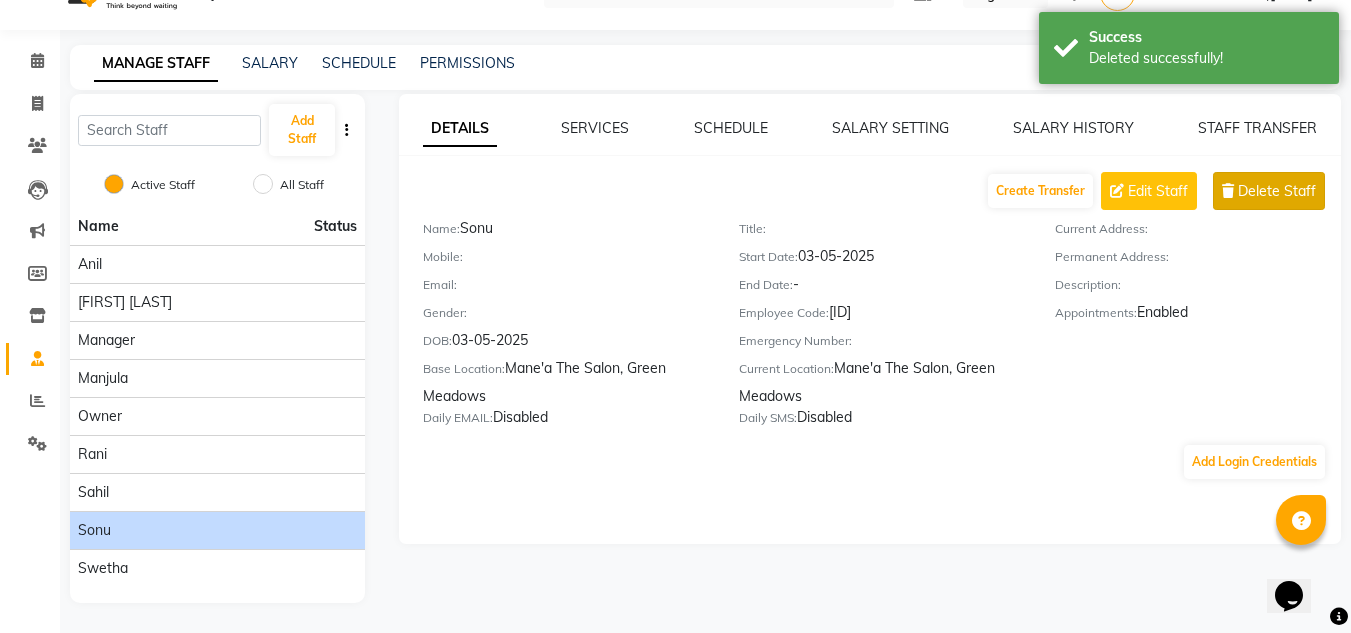 click on "Delete Staff" 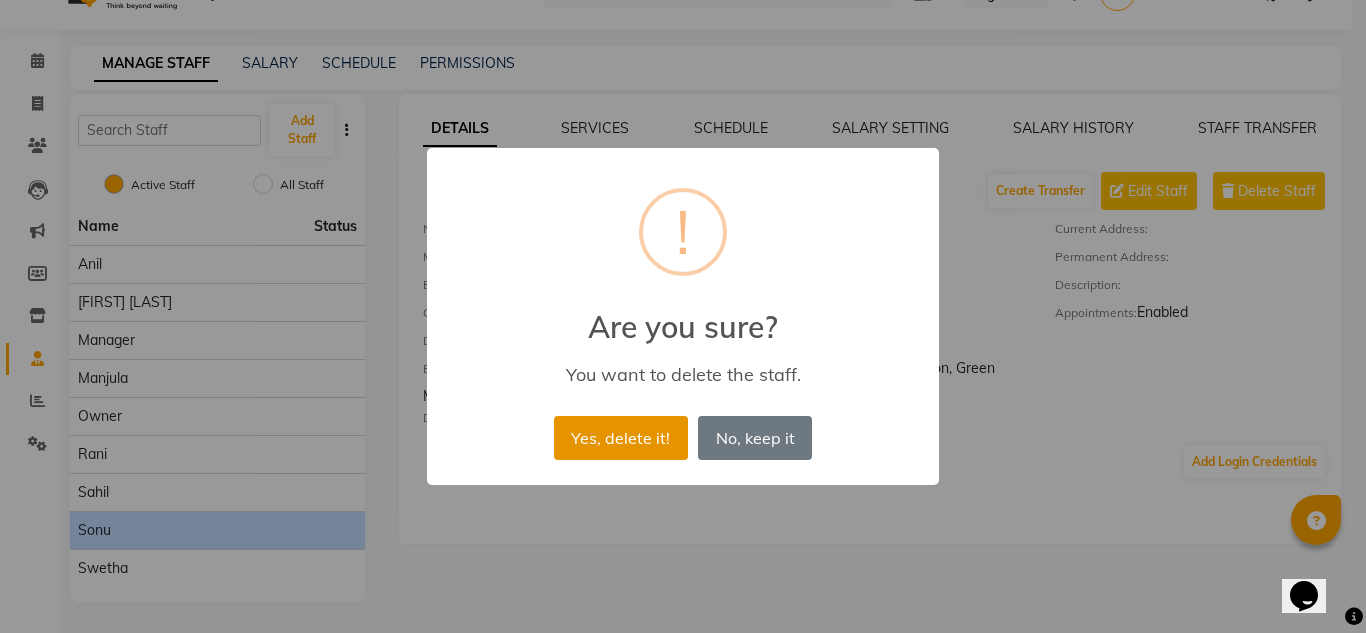 click on "Yes, delete it!" at bounding box center [621, 438] 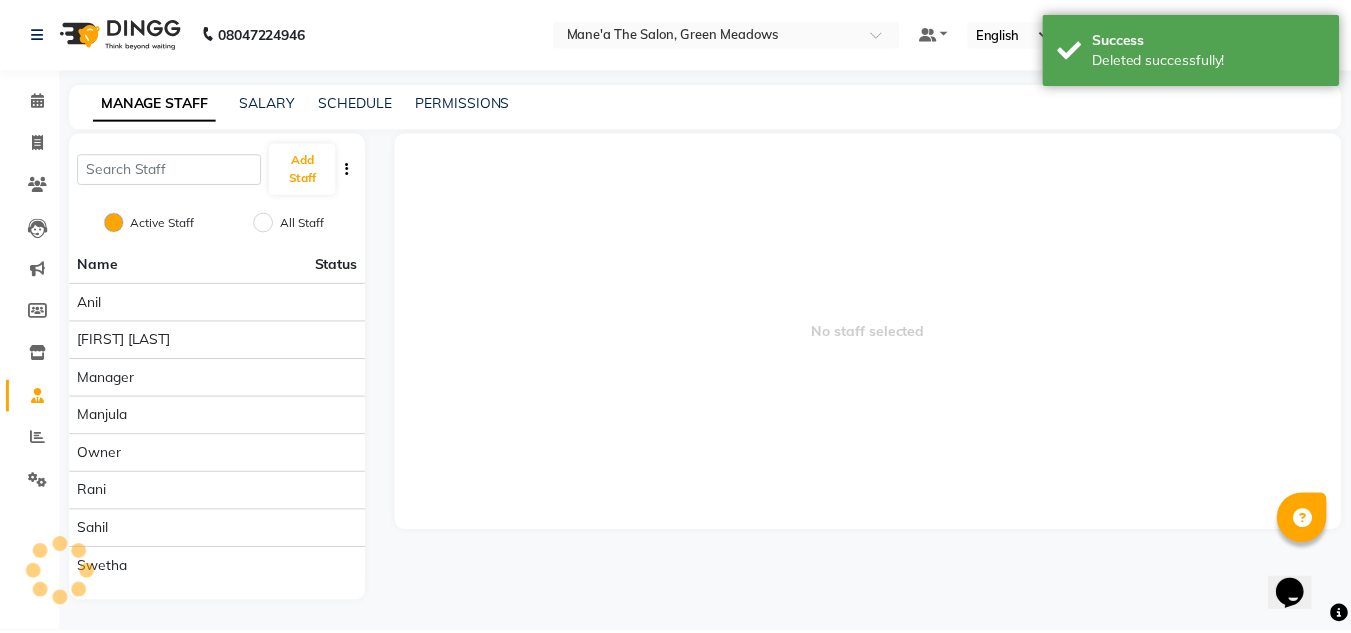 scroll, scrollTop: 4, scrollLeft: 0, axis: vertical 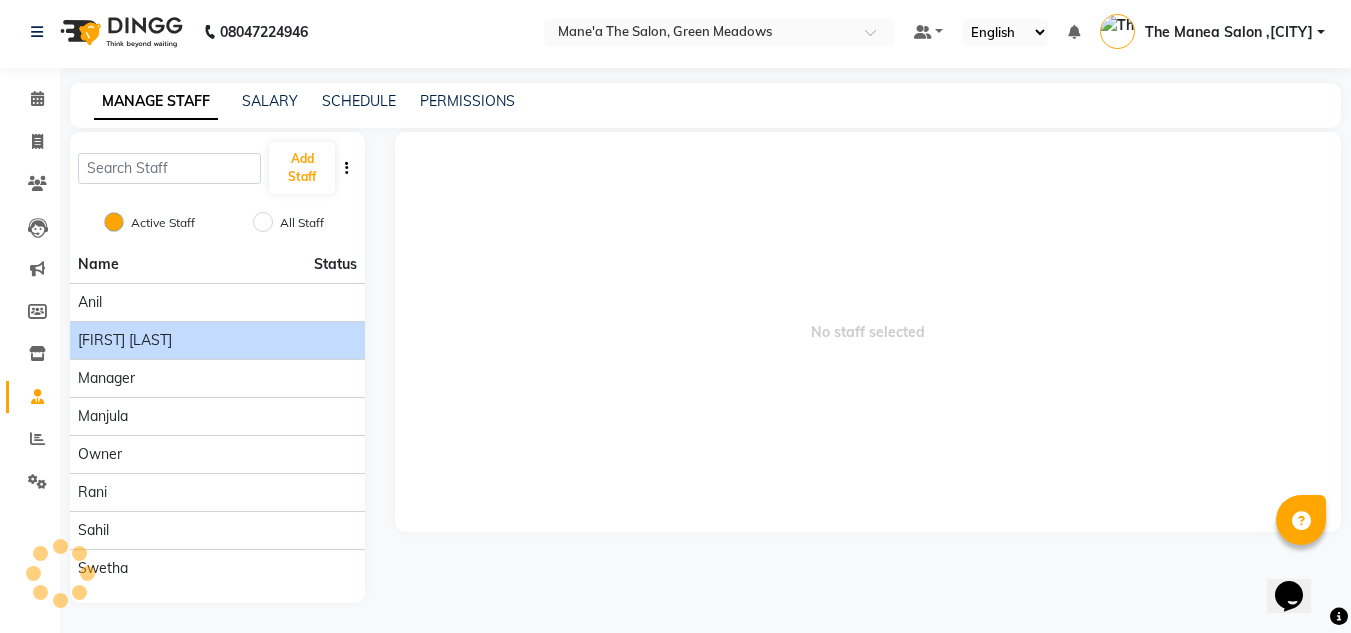 click on "[FIRST] [LAST]" 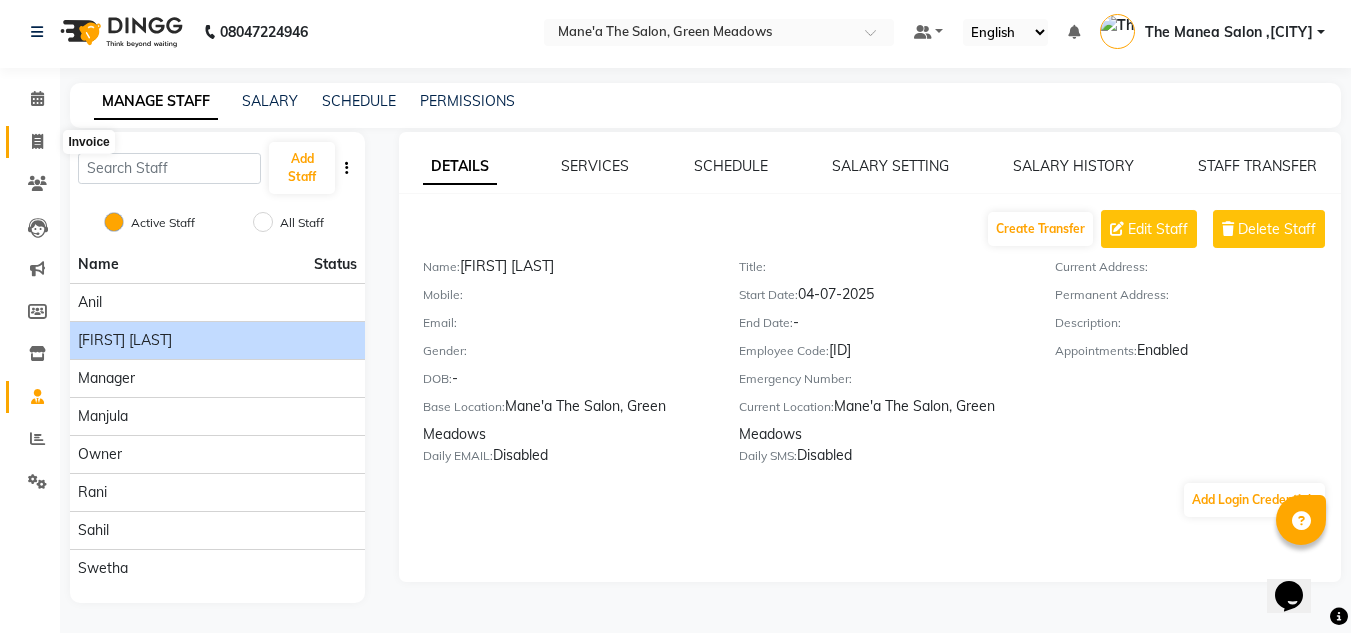 click 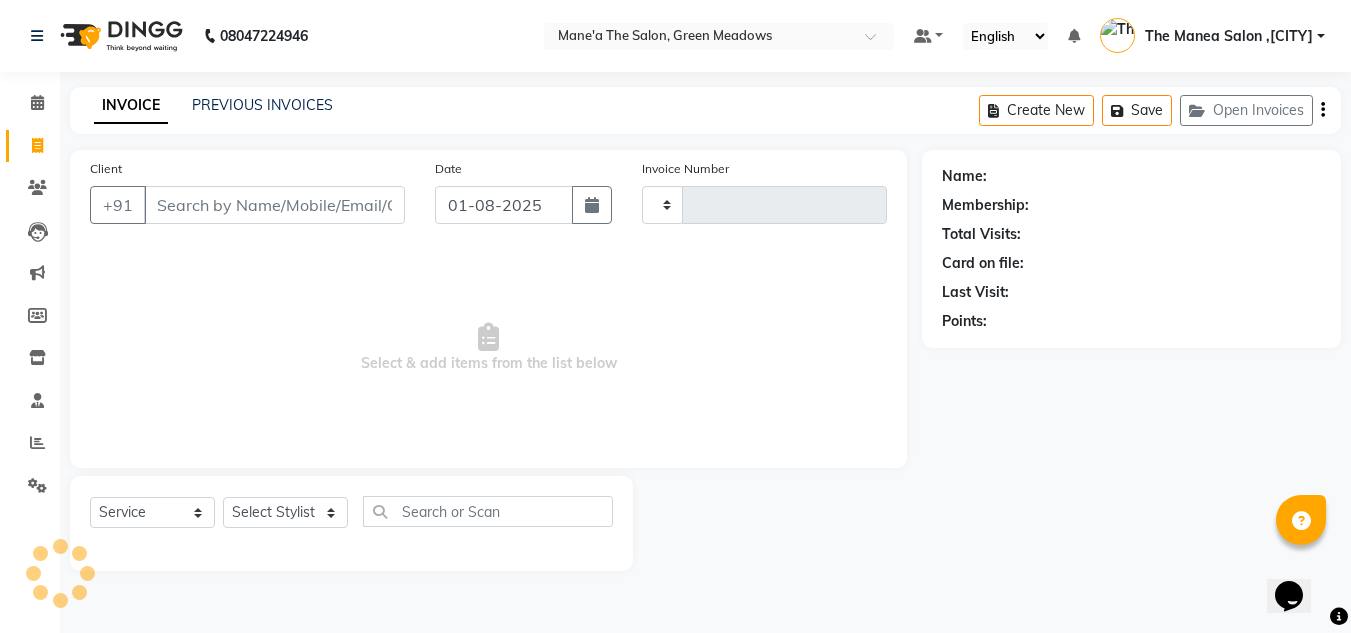 type on "2786" 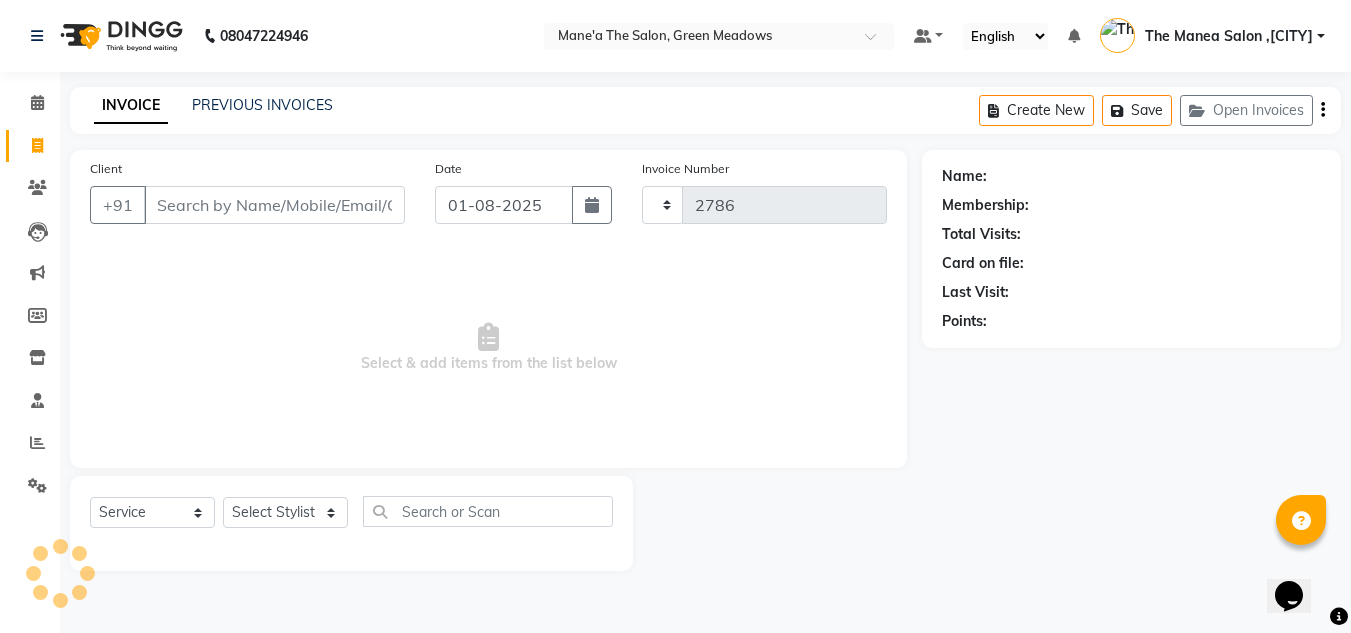 scroll, scrollTop: 0, scrollLeft: 0, axis: both 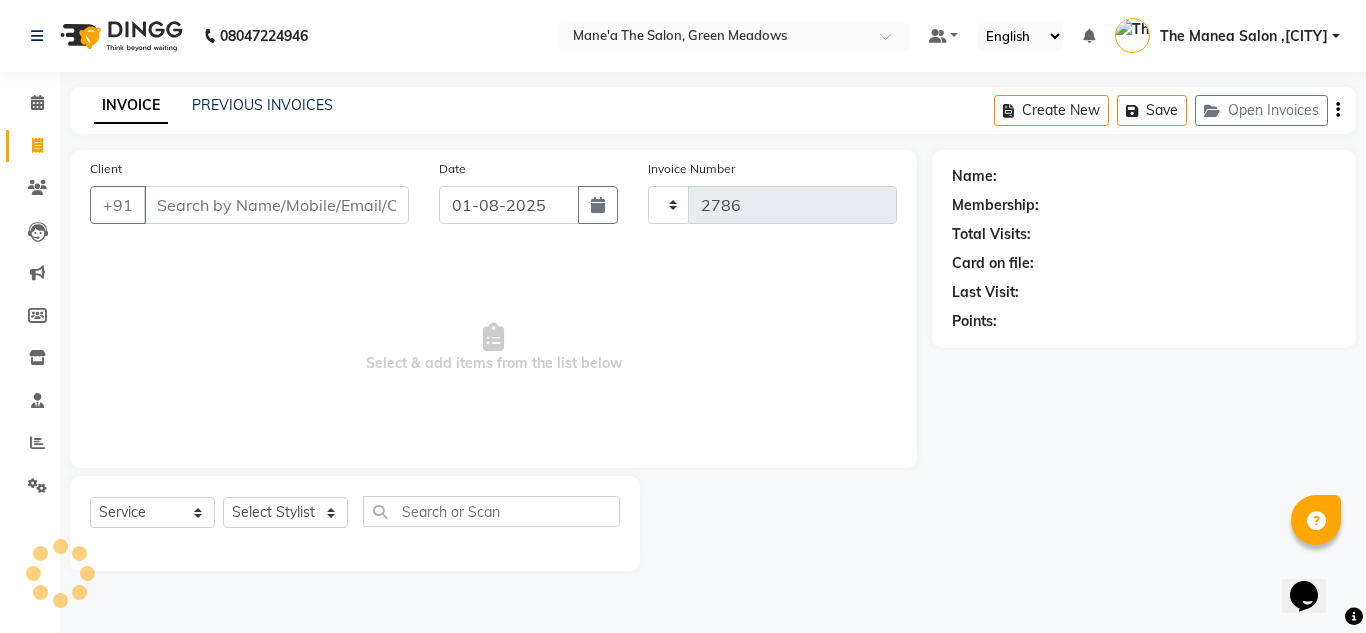 select on "7205" 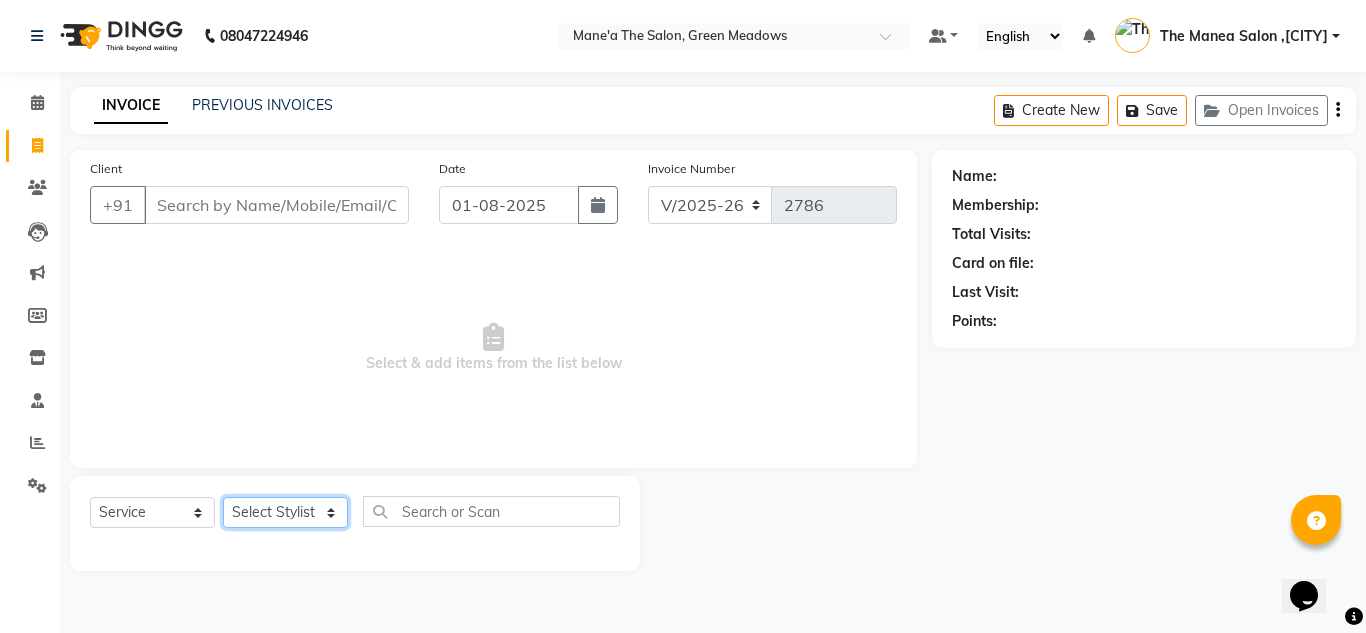 click on "Select Stylist Anil Junaid New Manager Manjula Owner Rani Sahil Swetha" 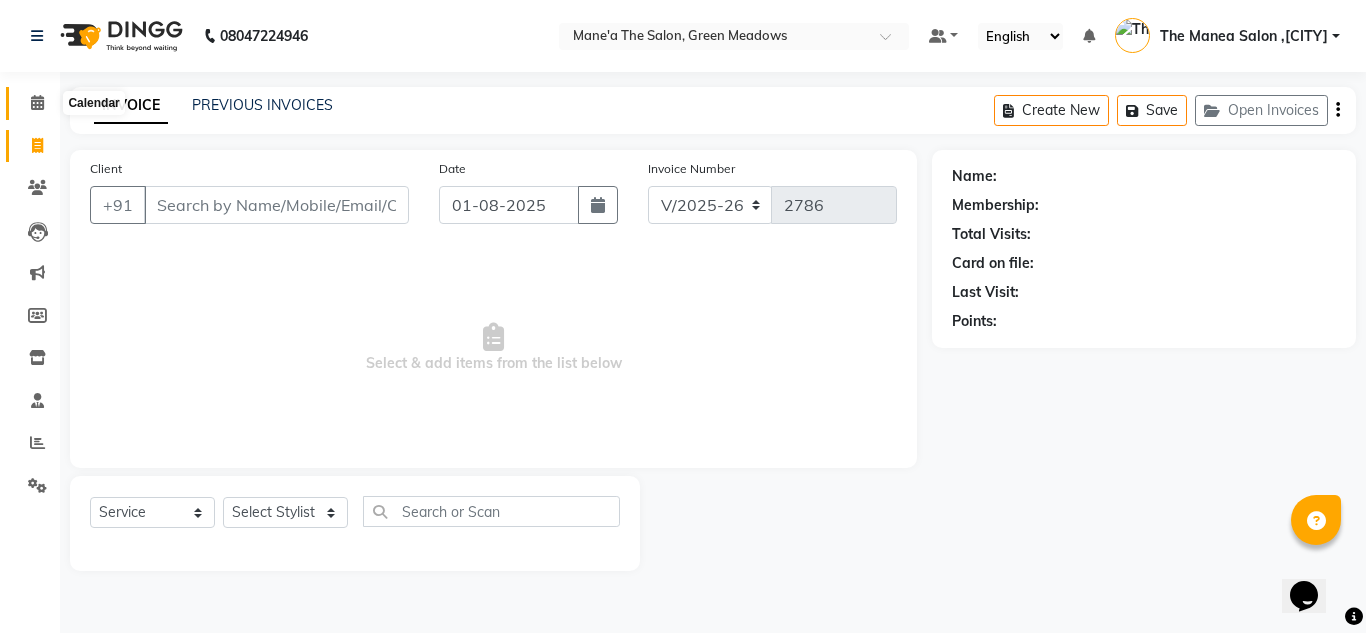 click 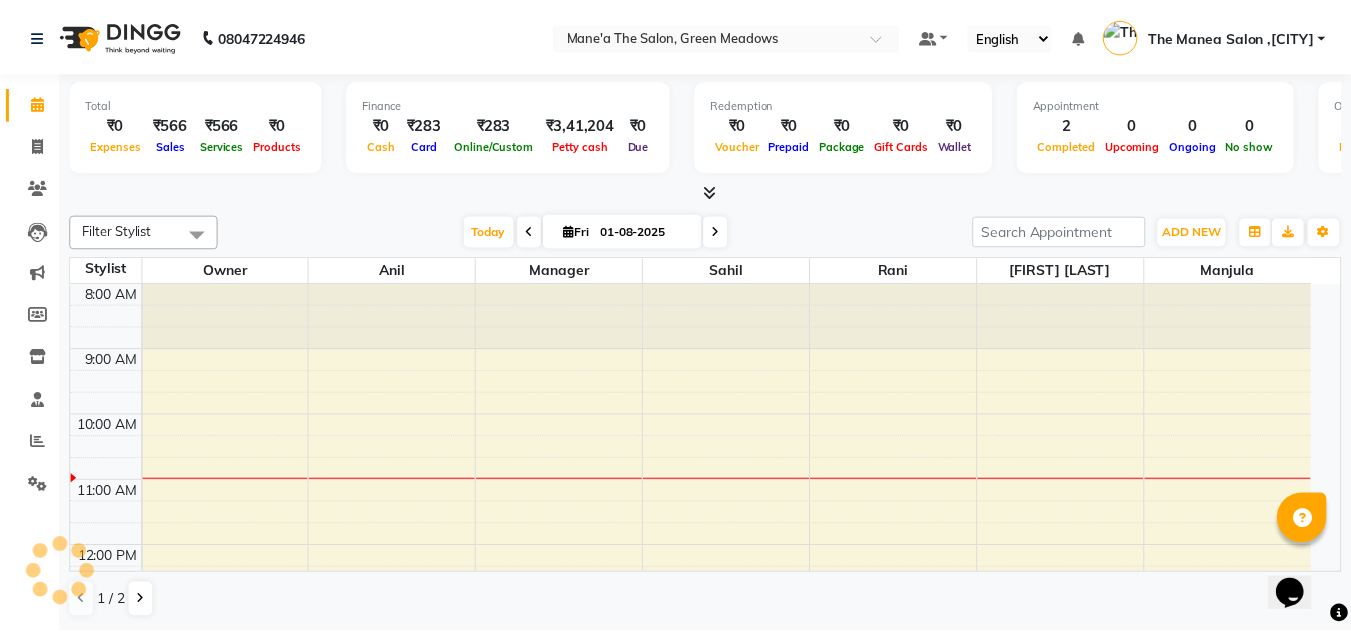 scroll, scrollTop: 133, scrollLeft: 0, axis: vertical 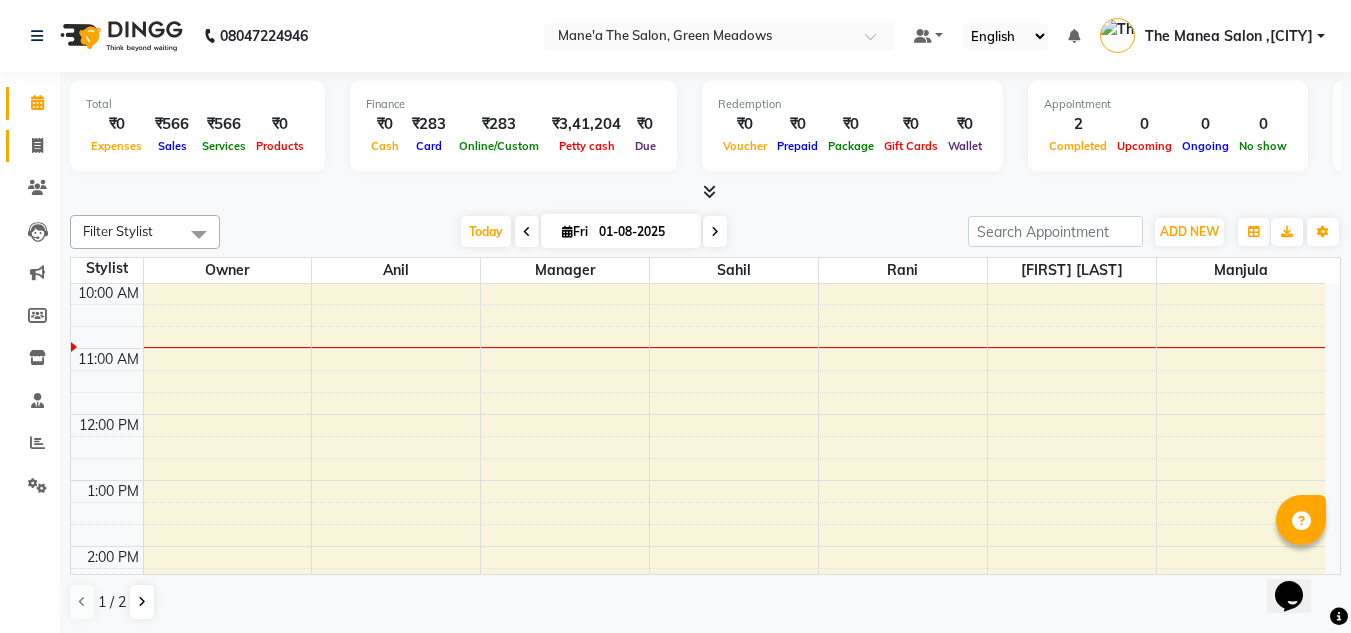 click on "Invoice" 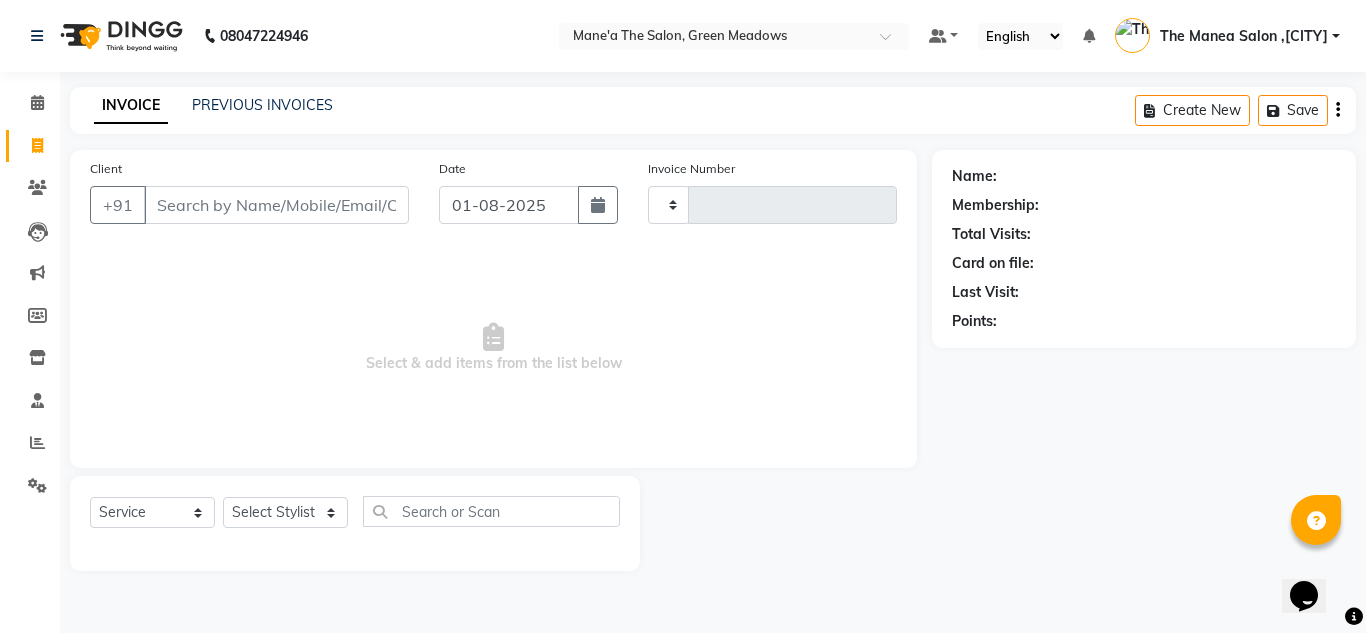 type on "2786" 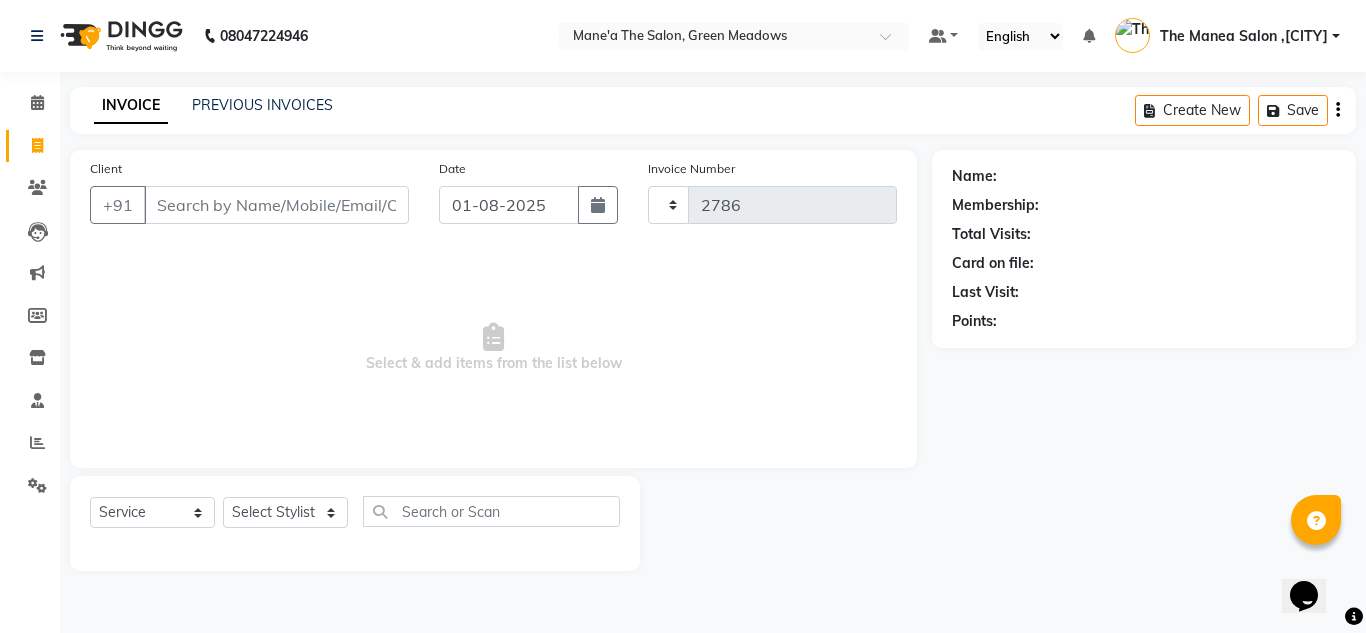 select on "7205" 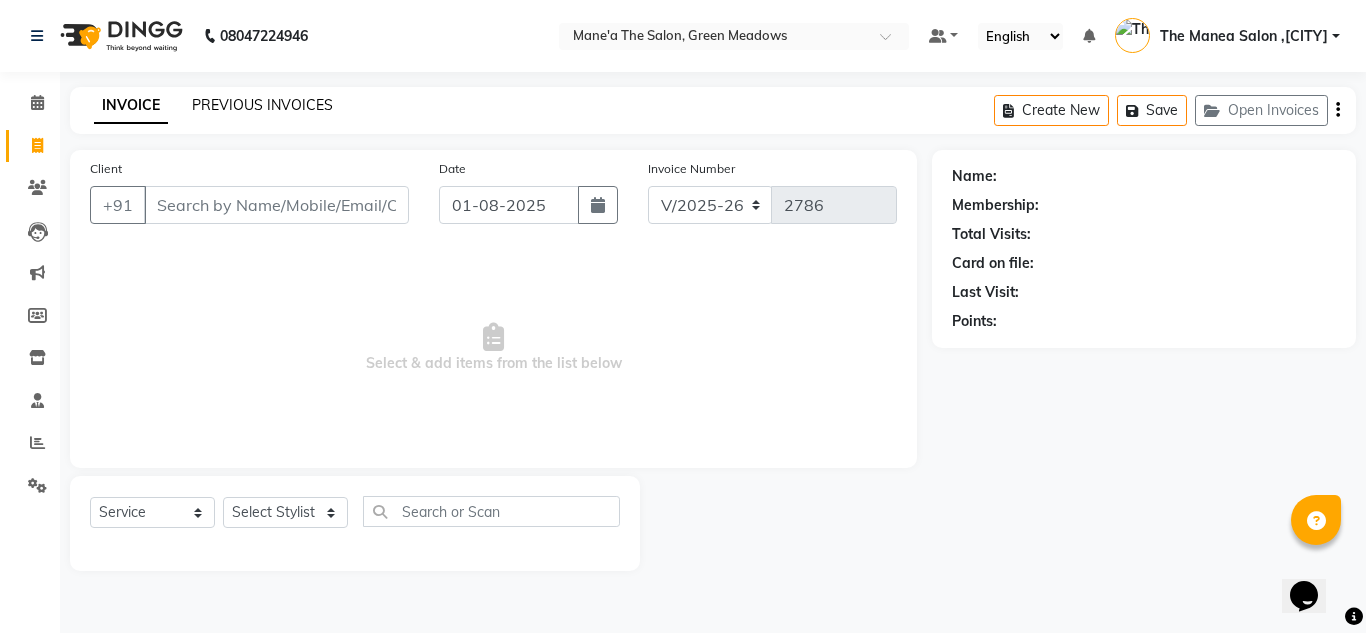 click on "PREVIOUS INVOICES" 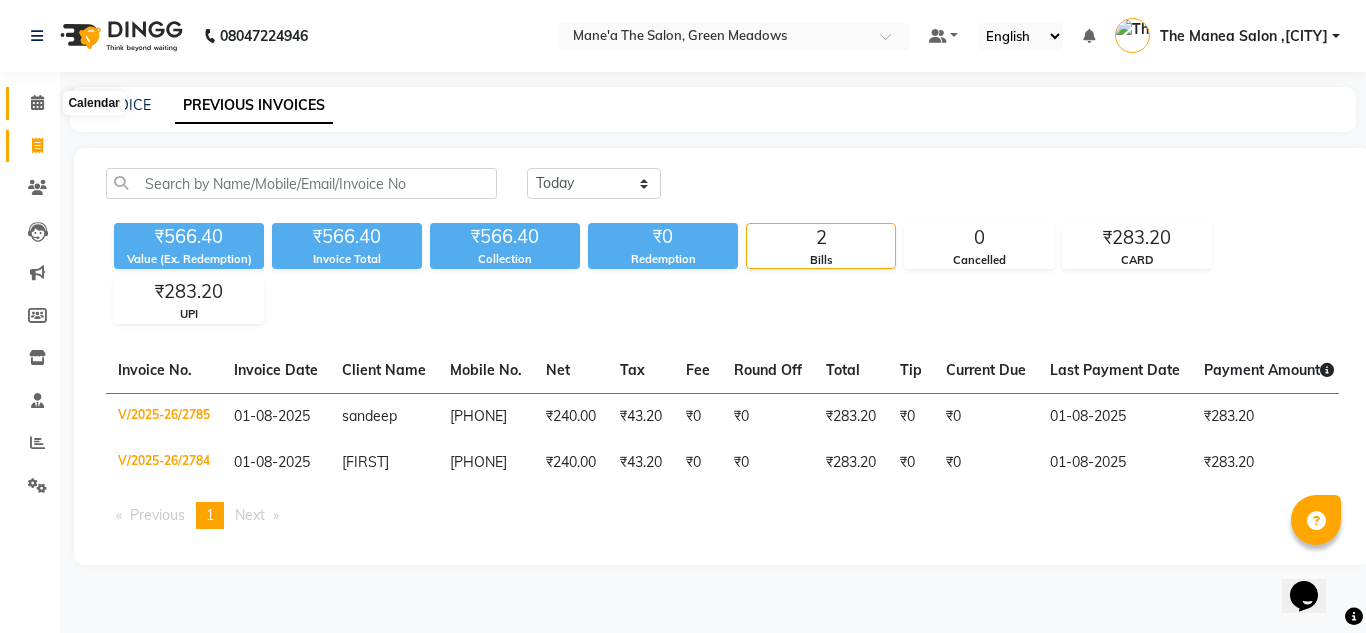 click 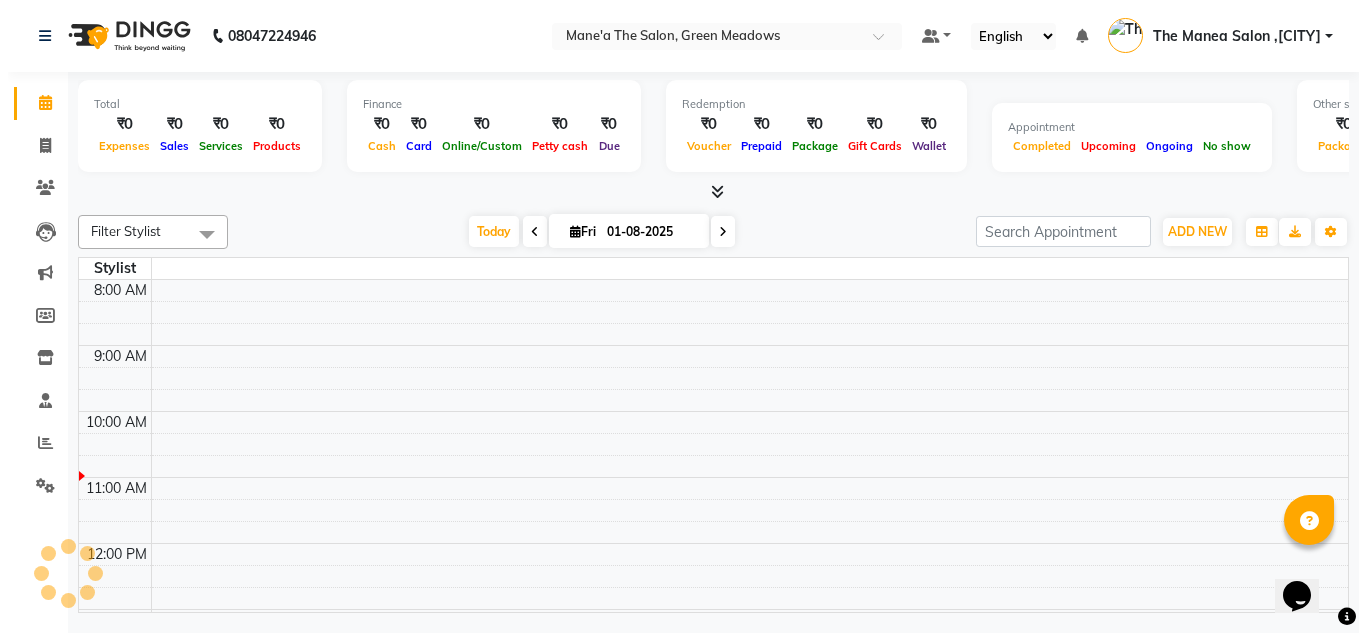 scroll, scrollTop: 0, scrollLeft: 0, axis: both 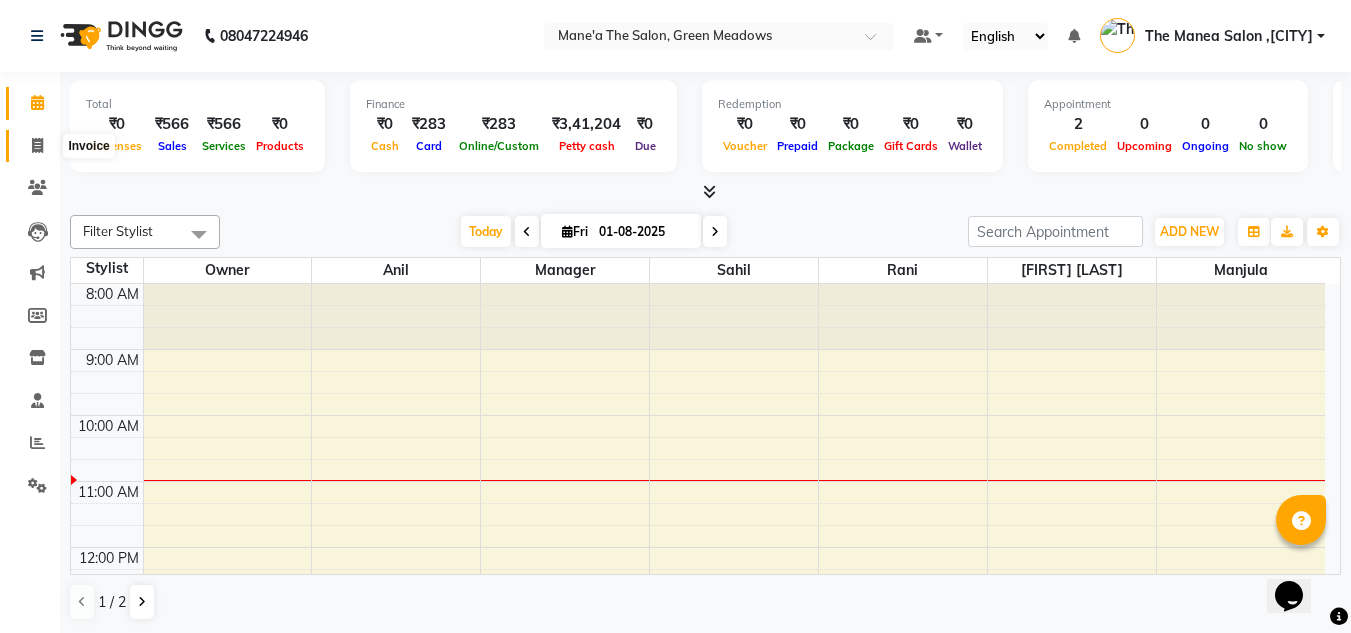click 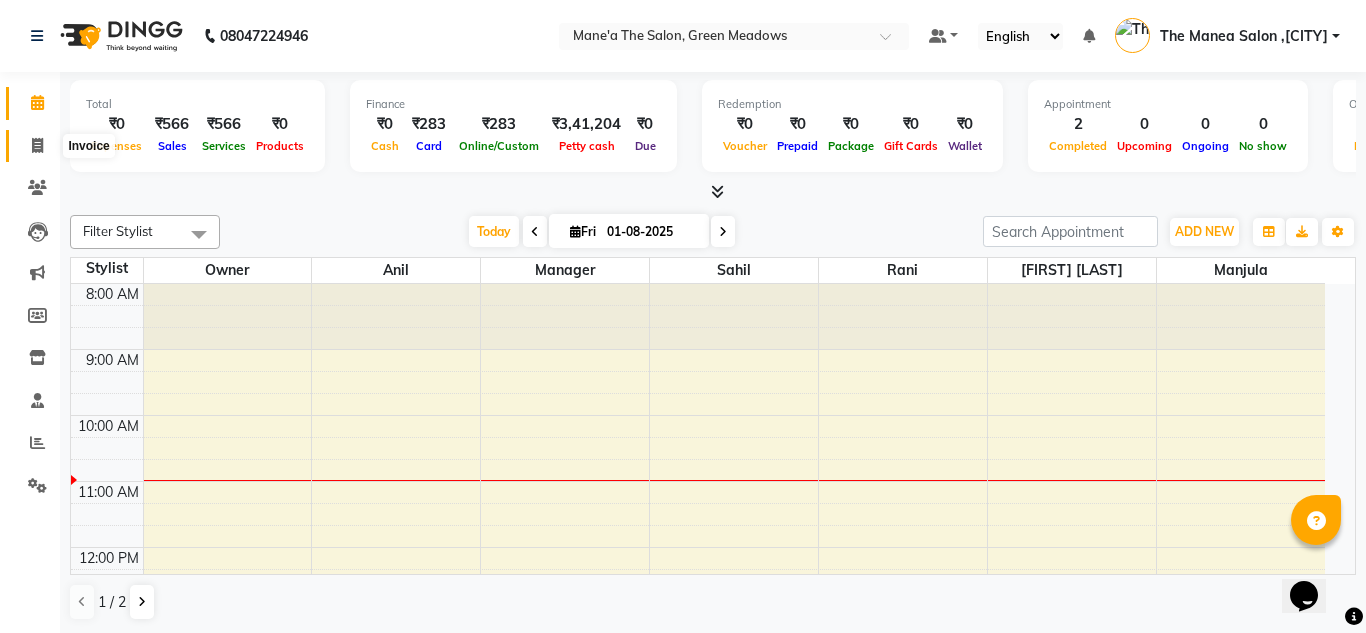 select on "7205" 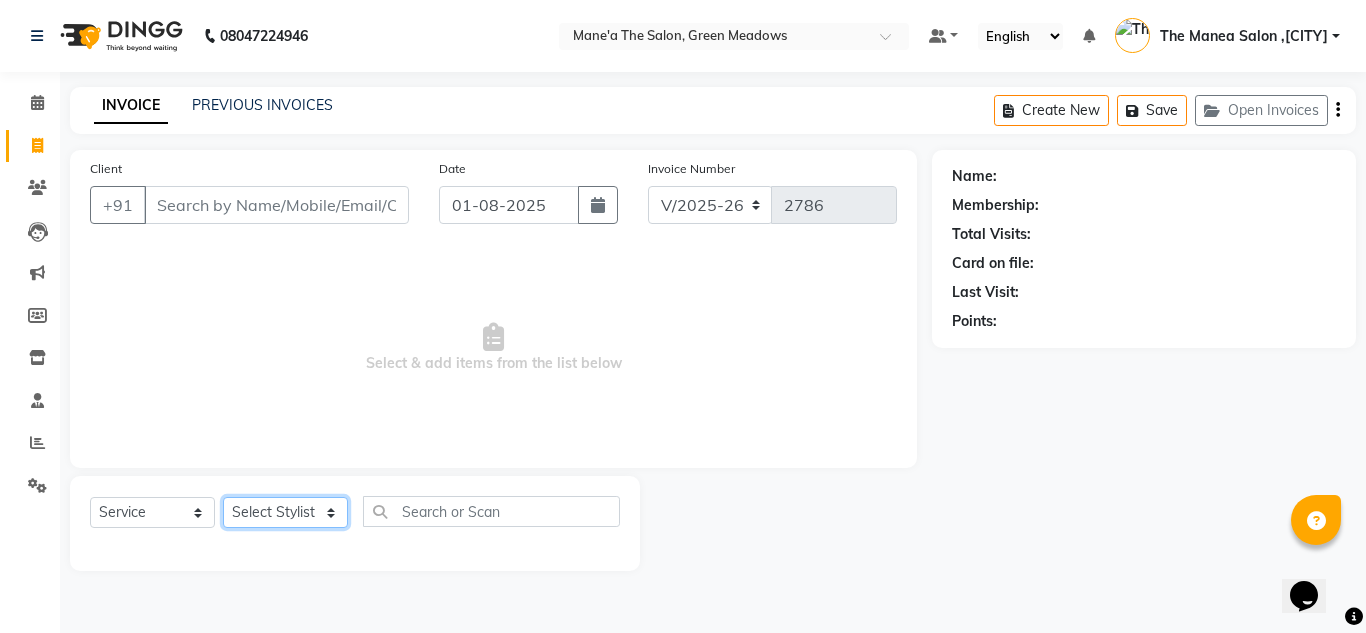 click on "Select Stylist Anil Junaid New Manager Manjula Owner Rani Sahil Swetha" 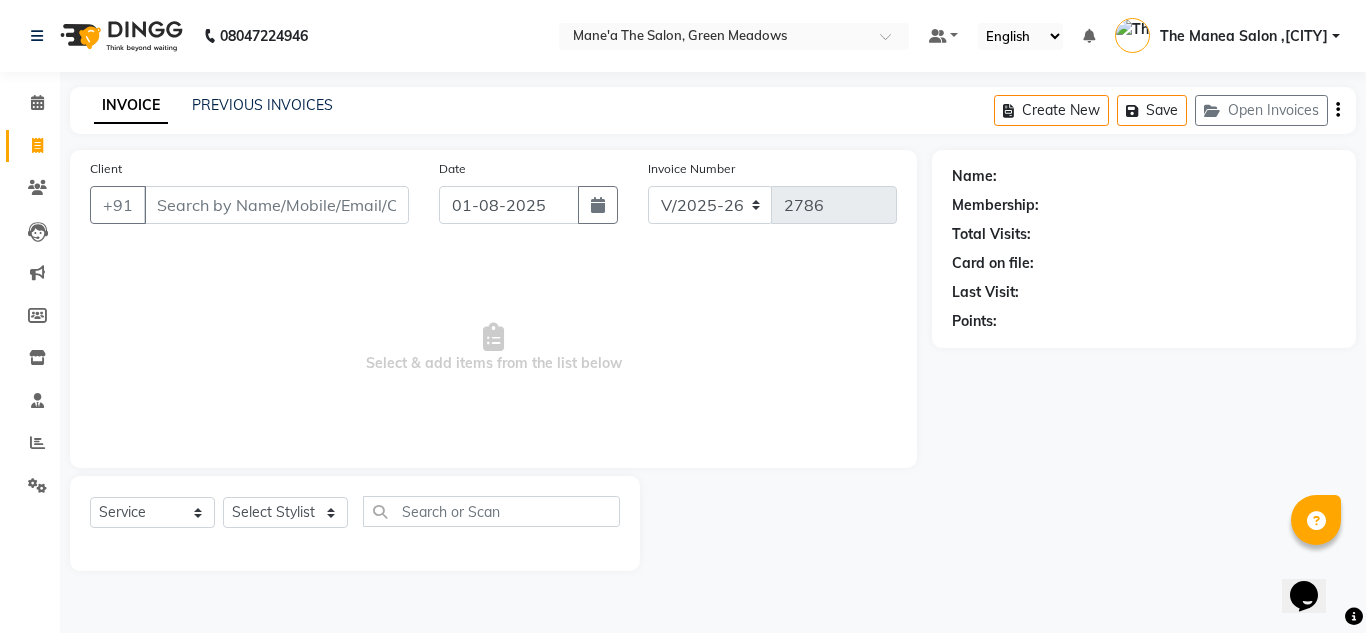 click on "Select & add items from the list below" at bounding box center (493, 348) 